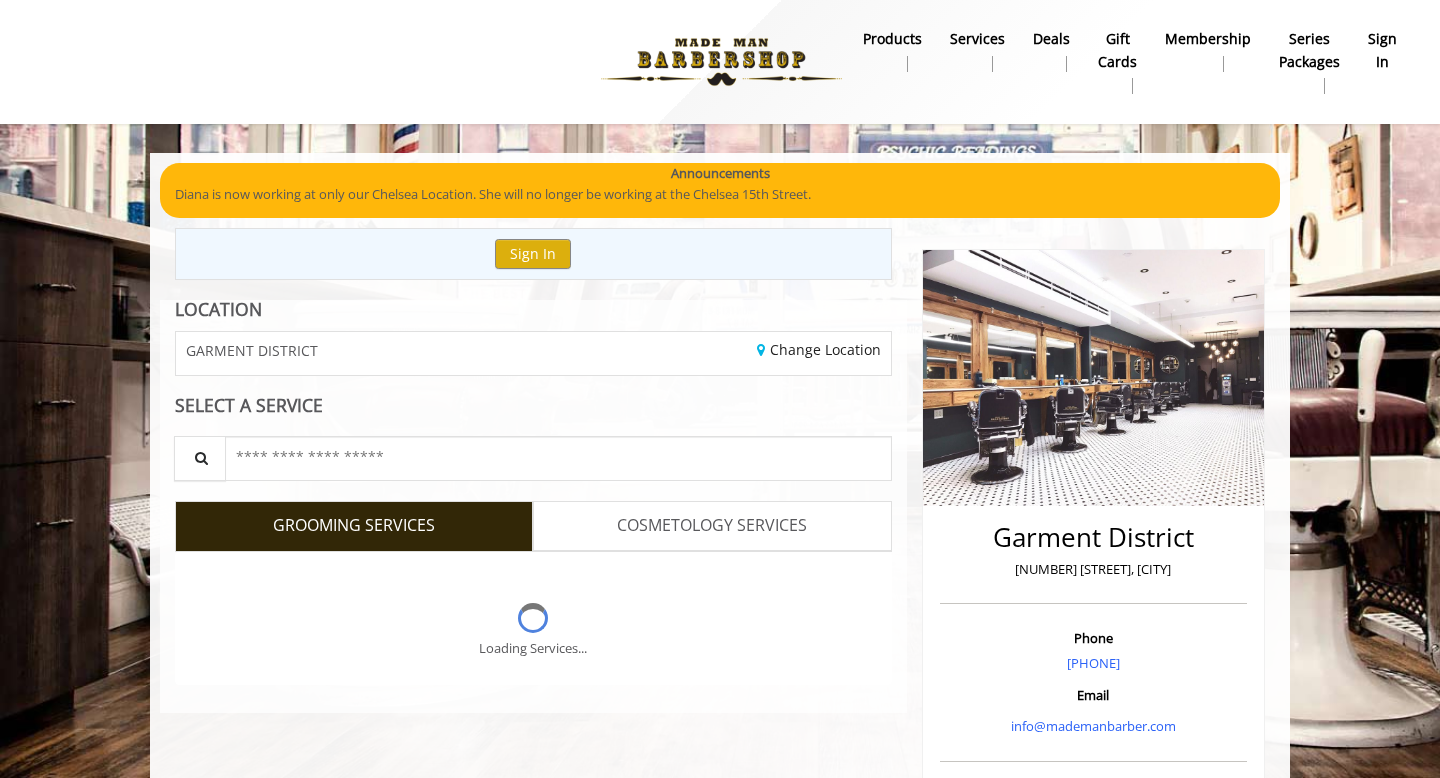 scroll, scrollTop: 0, scrollLeft: 0, axis: both 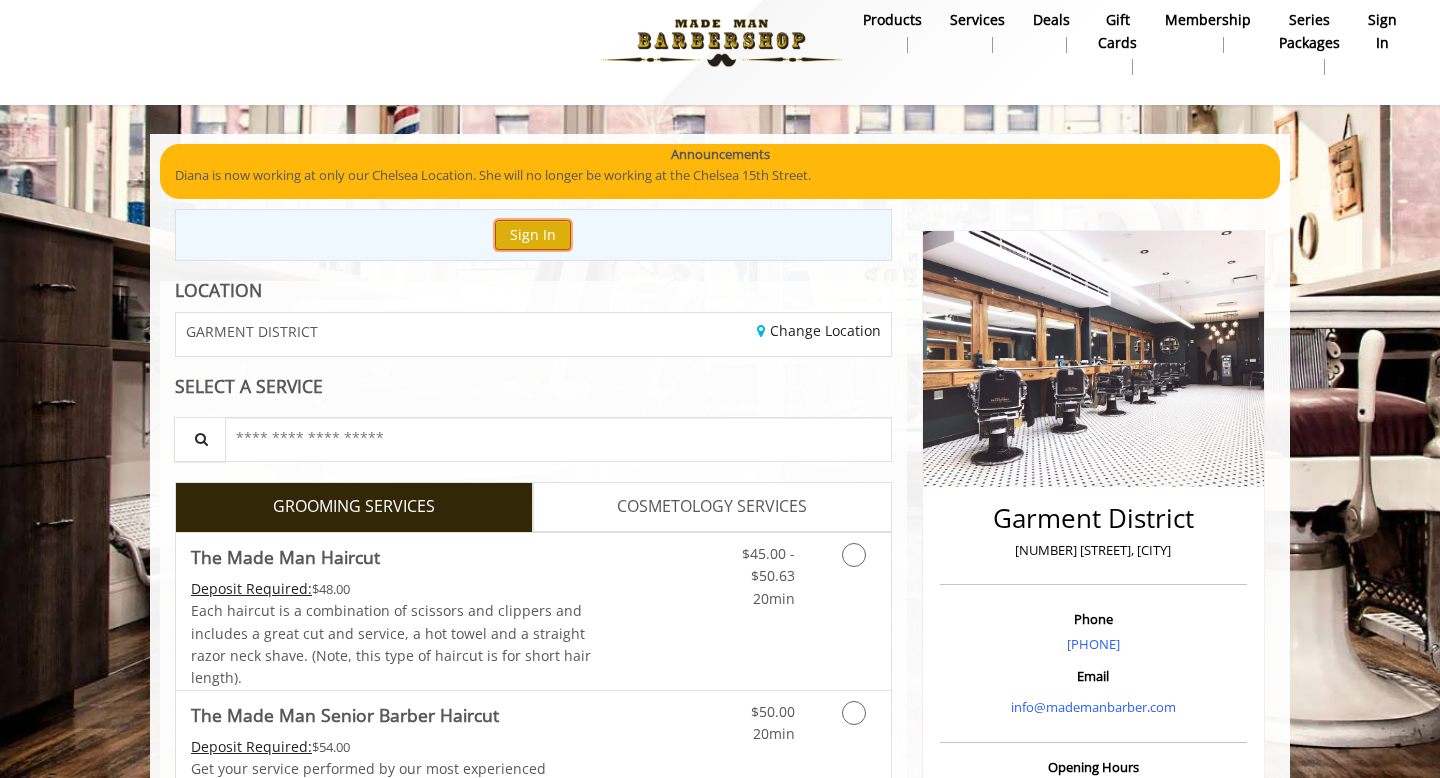 click on "Sign In" at bounding box center [533, 234] 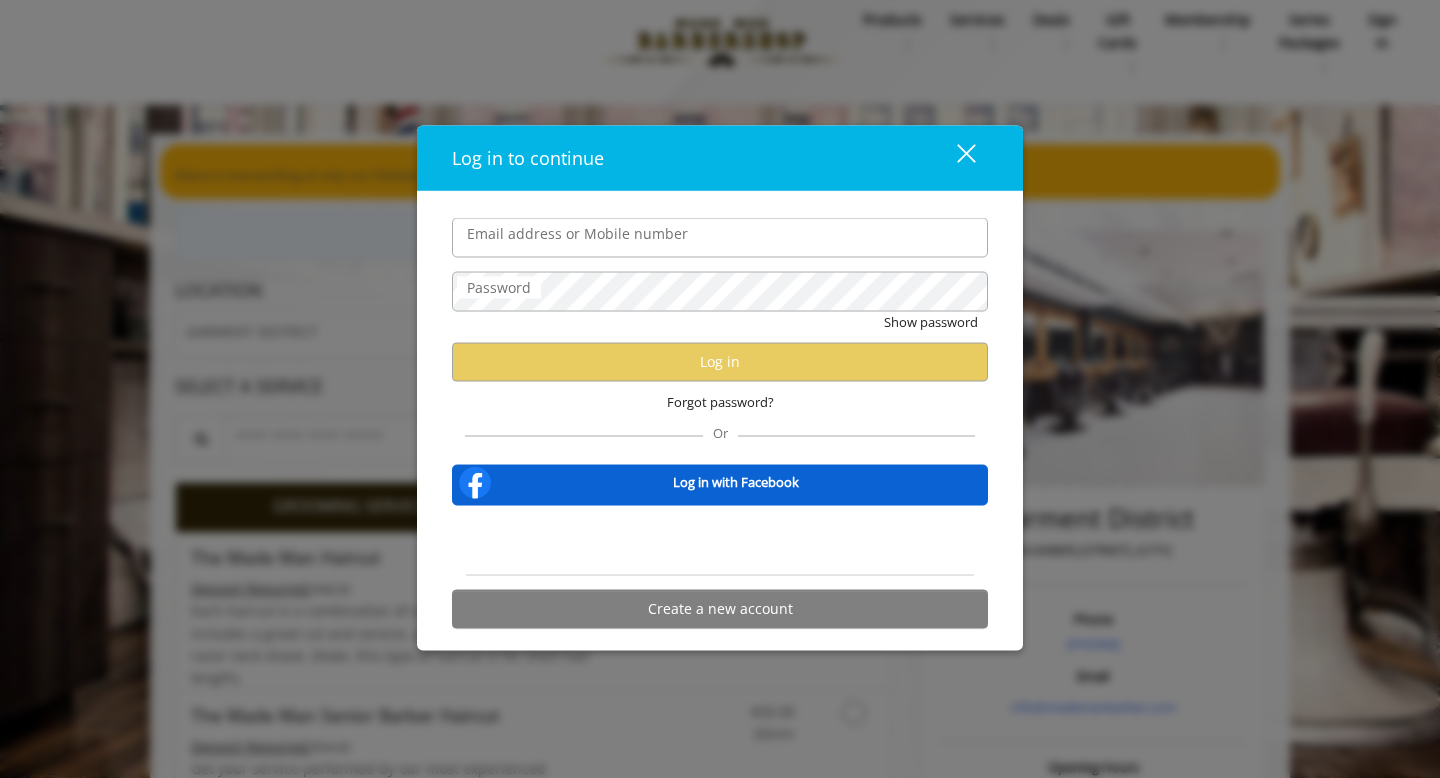 type on "**********" 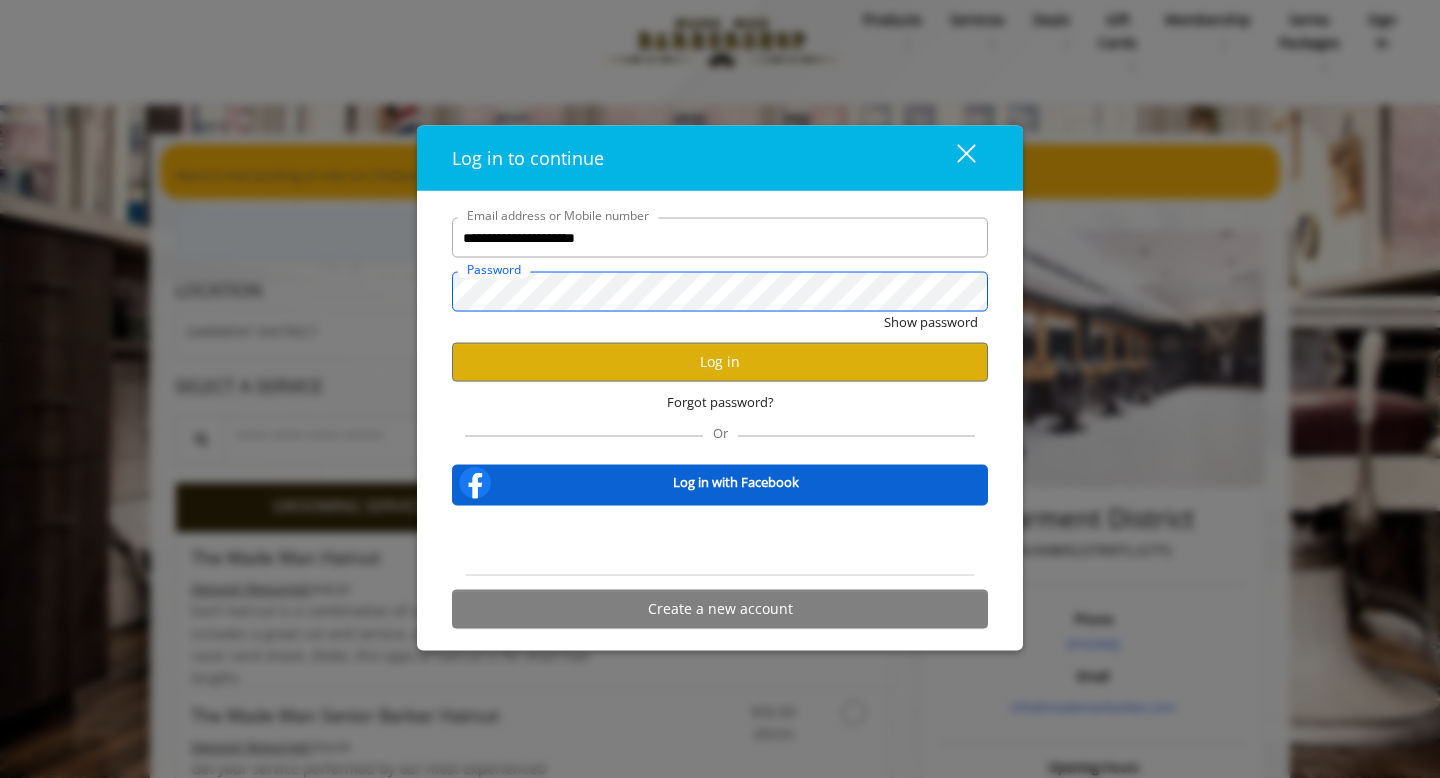 click on "Show password" at bounding box center [931, 322] 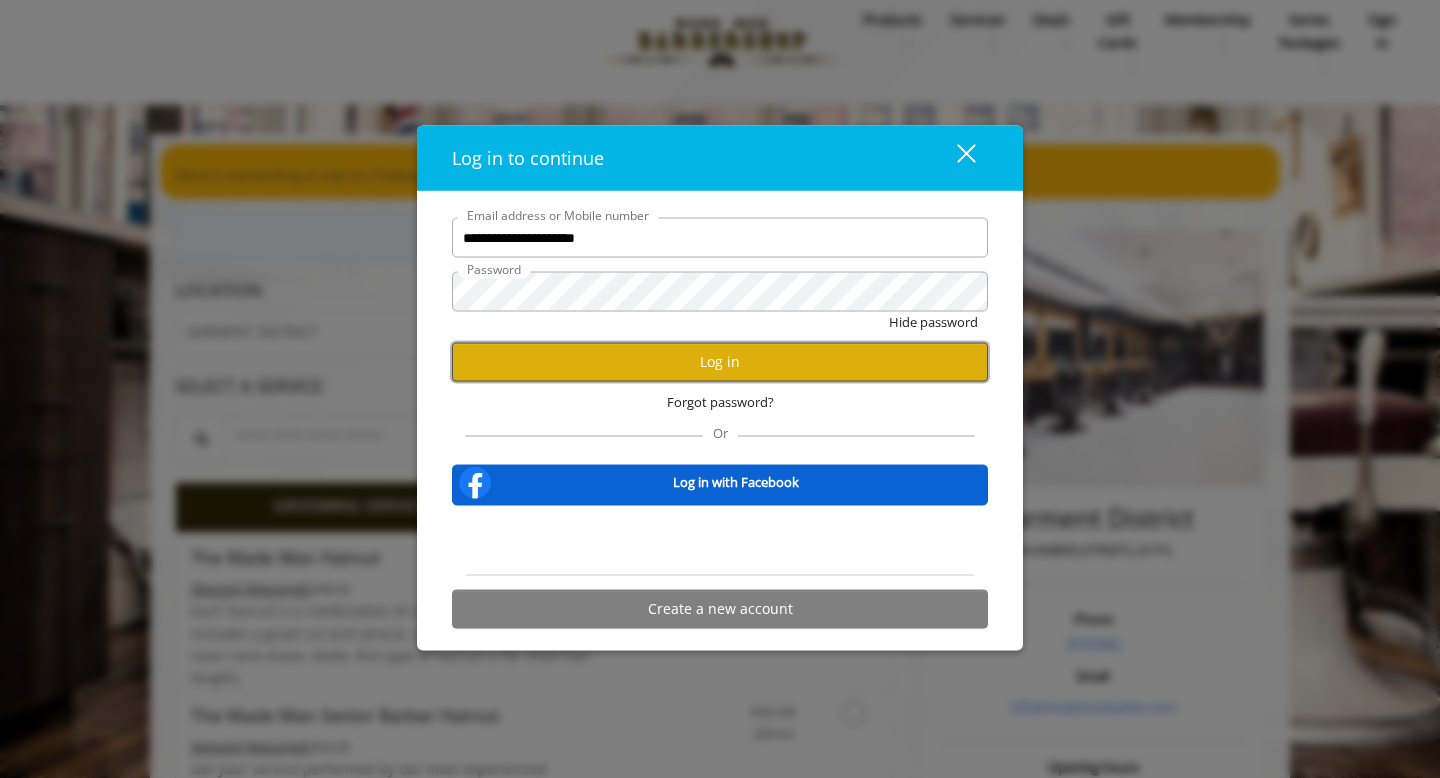 click on "Log in" at bounding box center (720, 361) 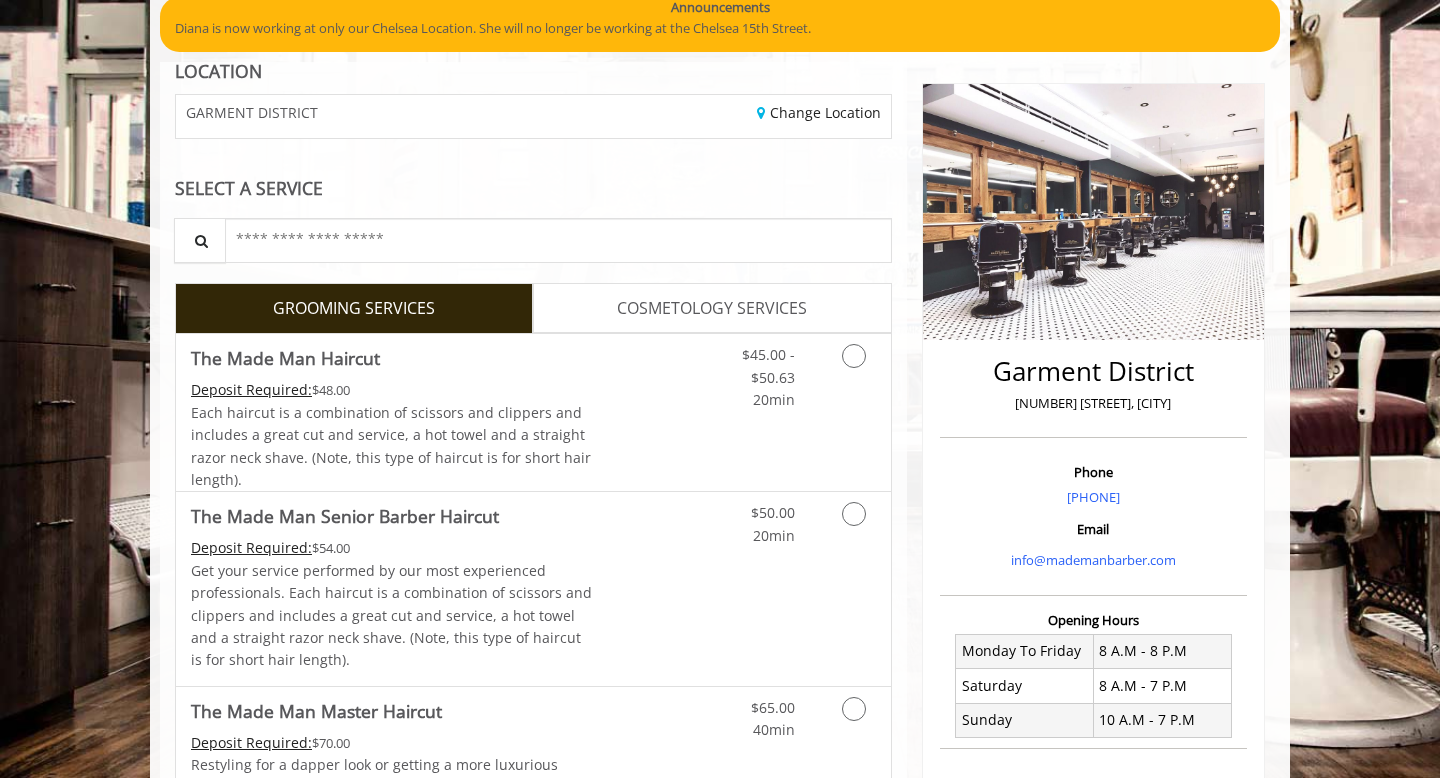 scroll, scrollTop: 167, scrollLeft: 0, axis: vertical 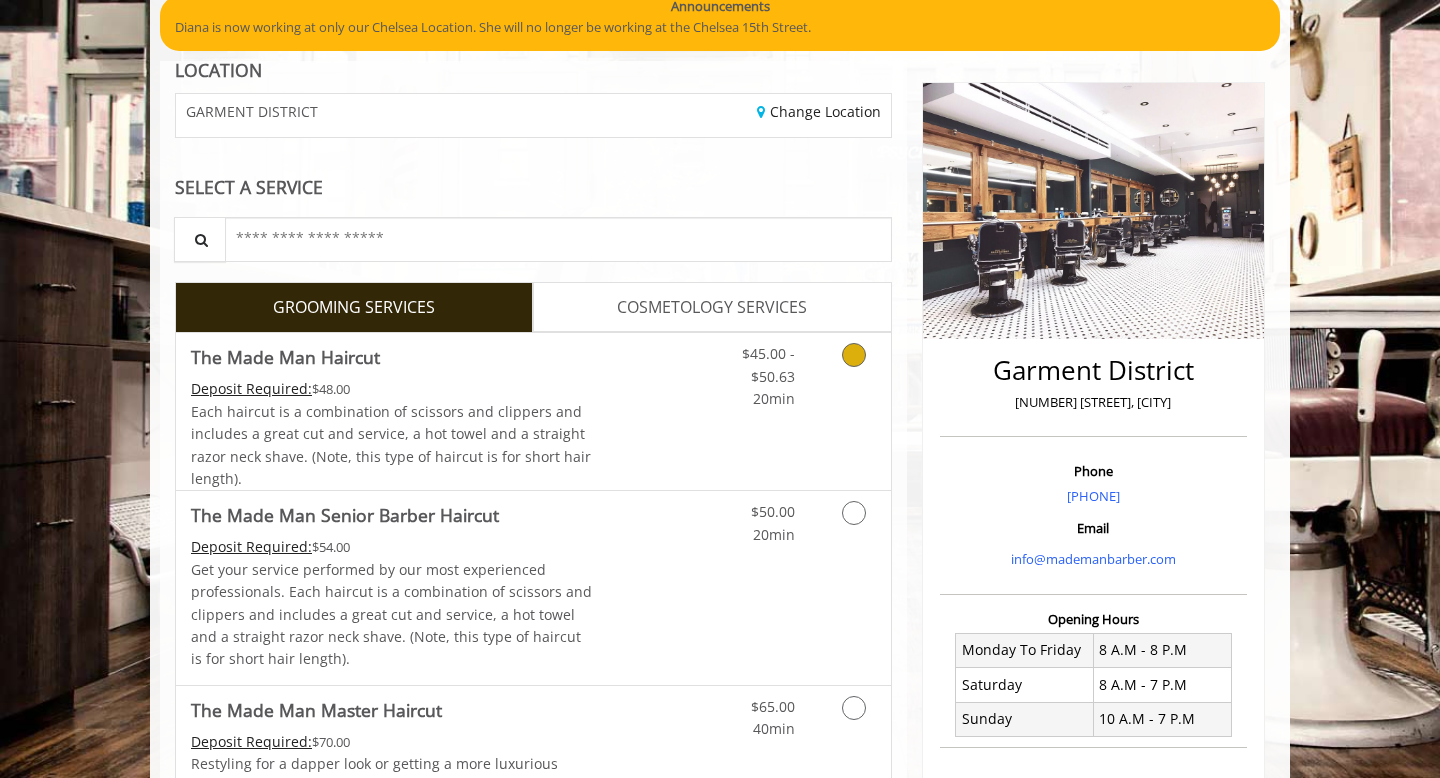 click at bounding box center (850, 371) 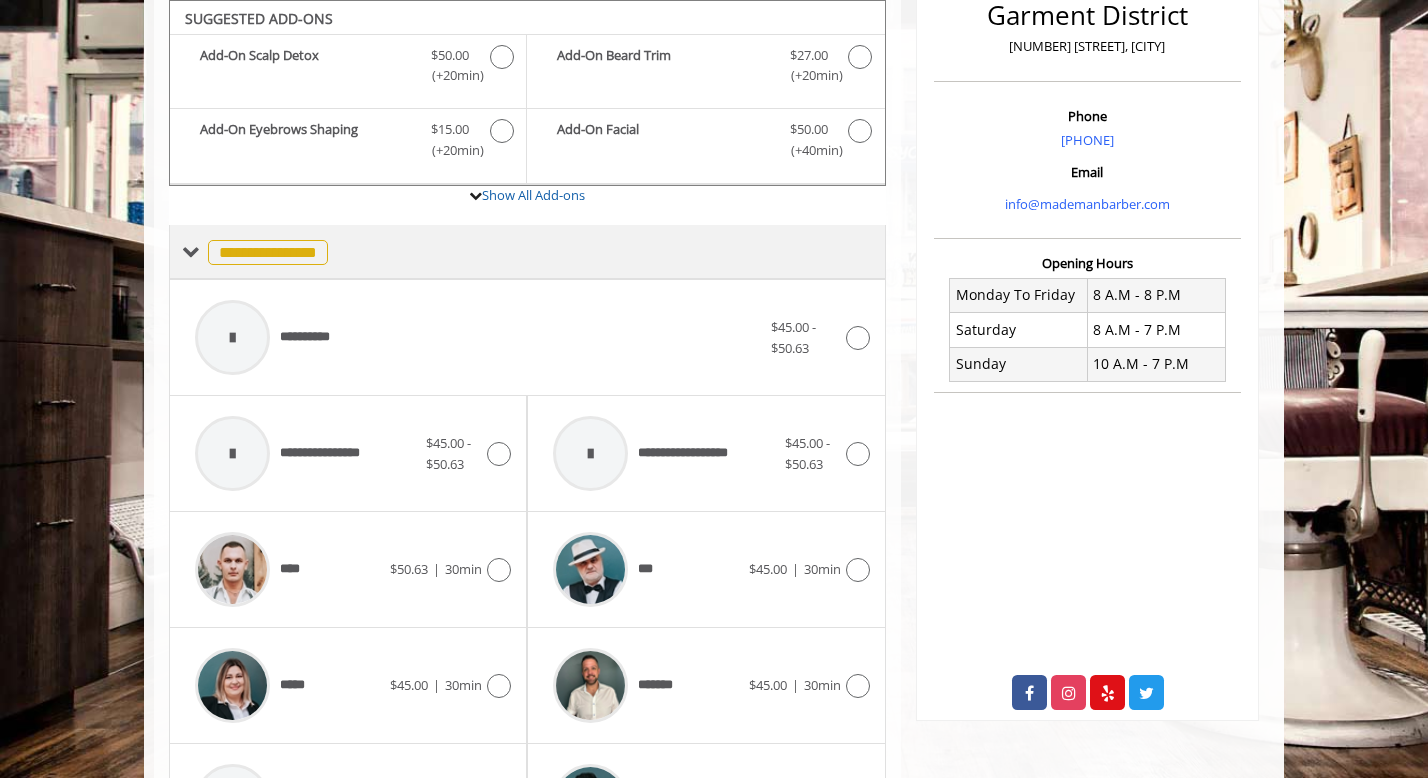 scroll, scrollTop: 496, scrollLeft: 0, axis: vertical 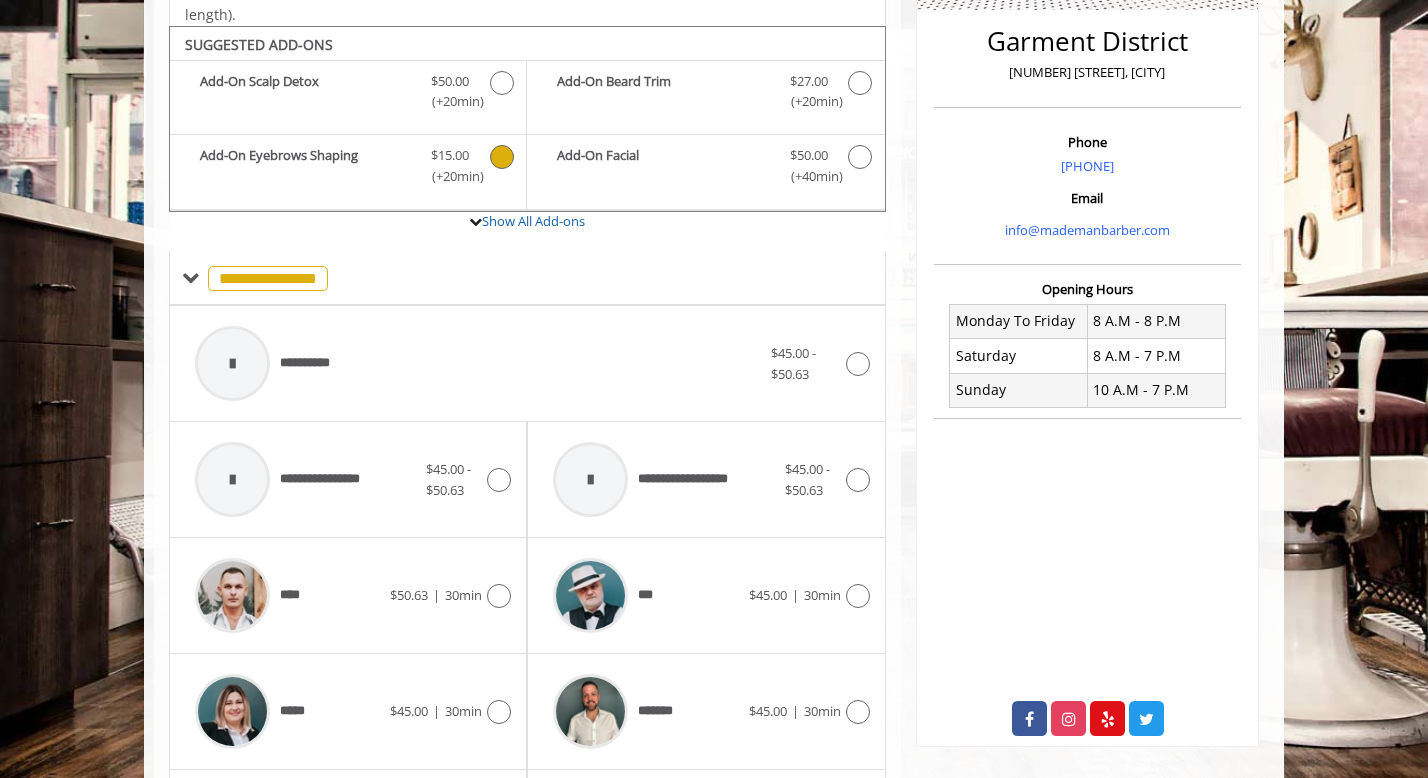 click 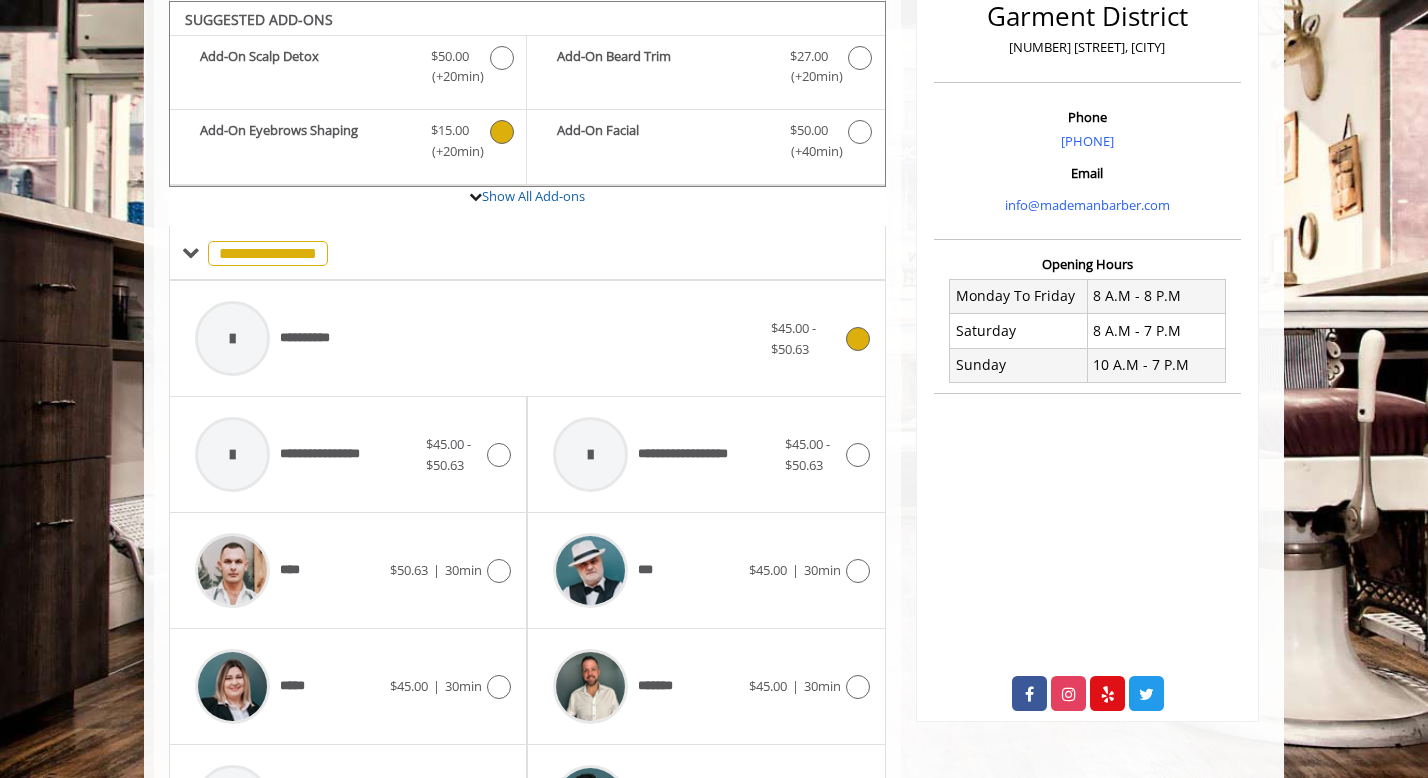 scroll, scrollTop: 522, scrollLeft: 0, axis: vertical 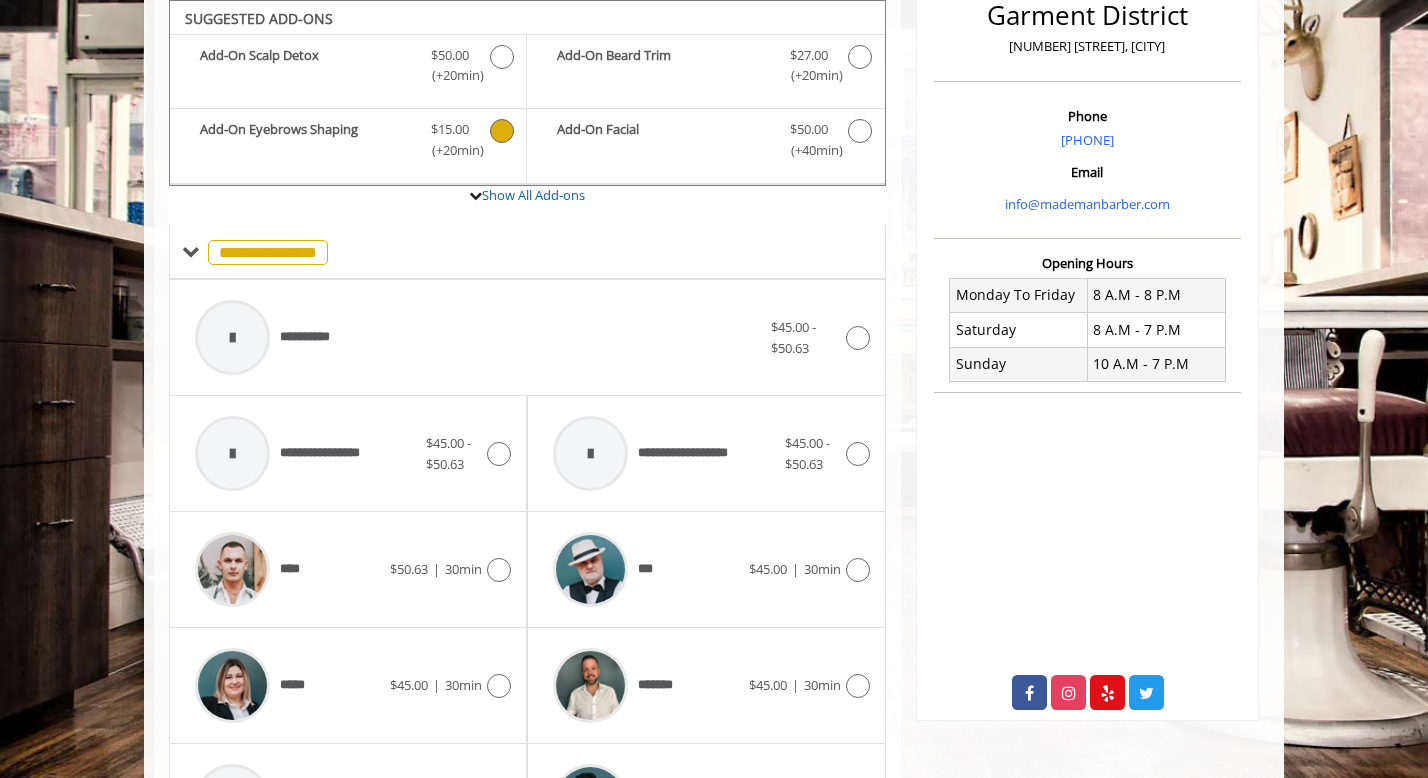 click at bounding box center (502, 131) 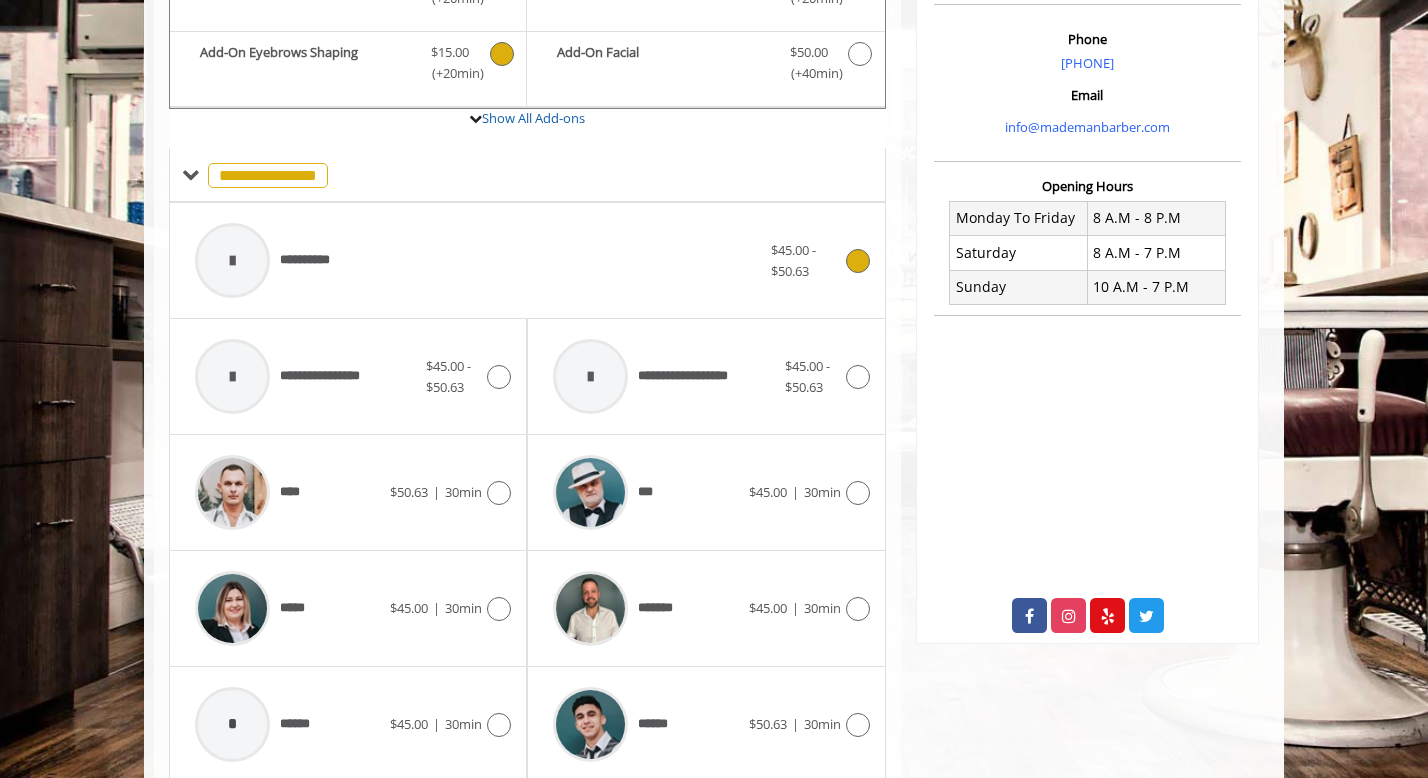 scroll, scrollTop: 658, scrollLeft: 0, axis: vertical 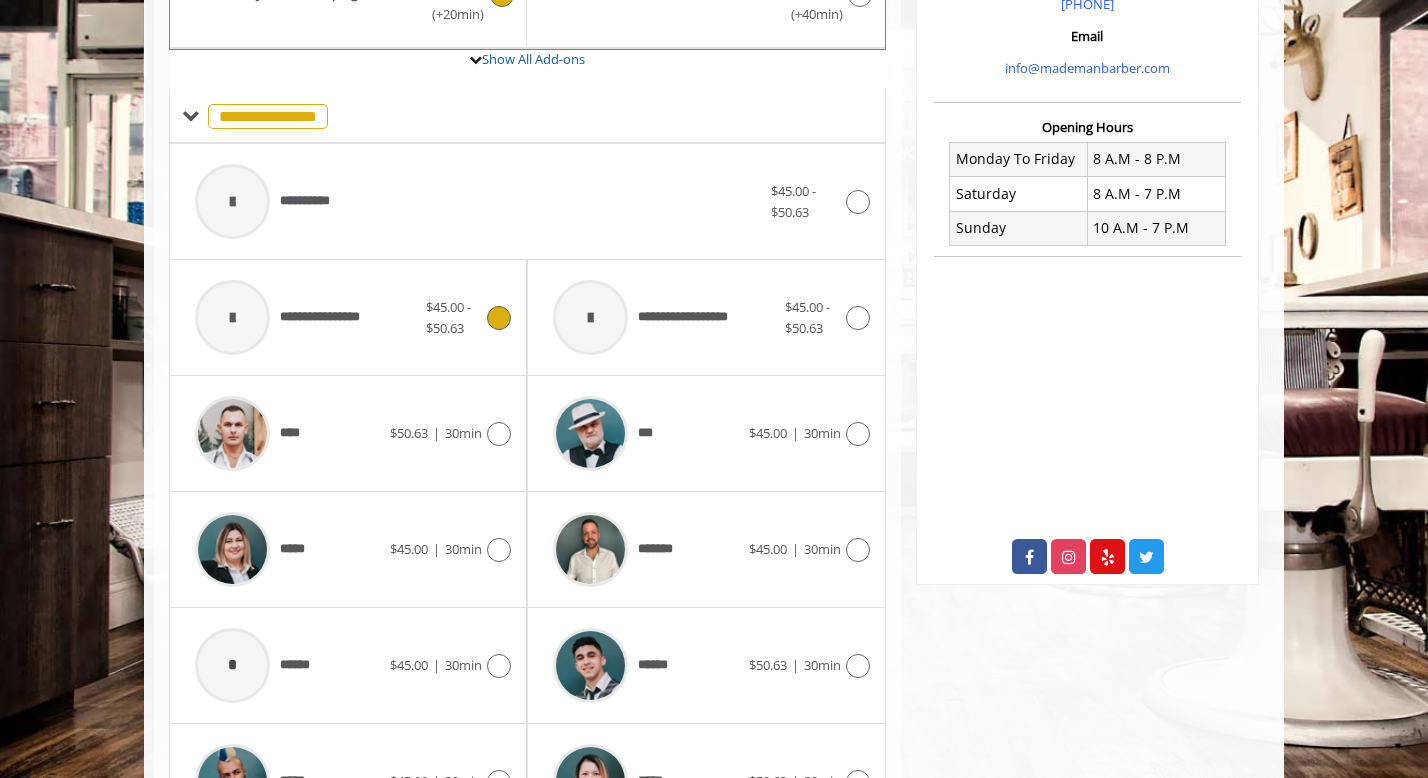 click on "**********" at bounding box center (348, 317) 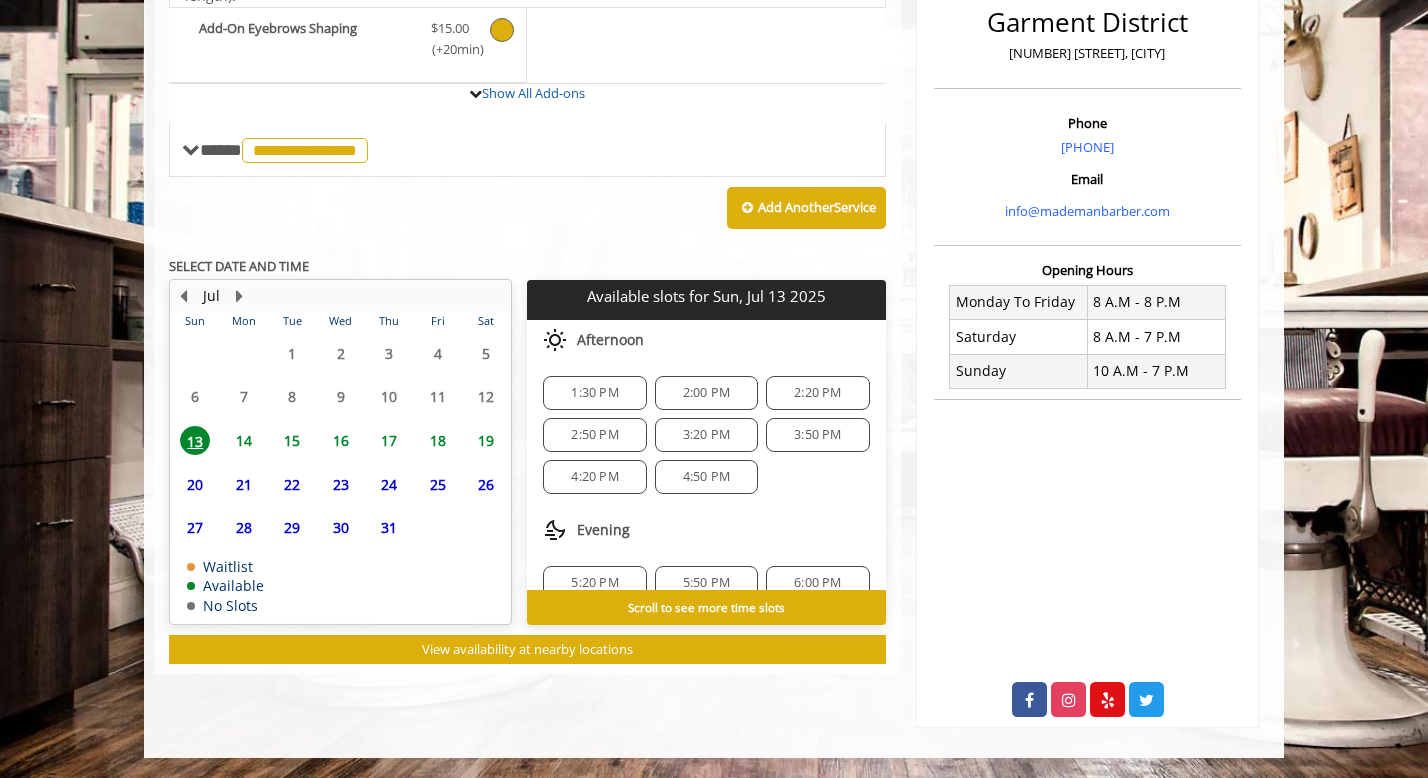 scroll, scrollTop: 569, scrollLeft: 0, axis: vertical 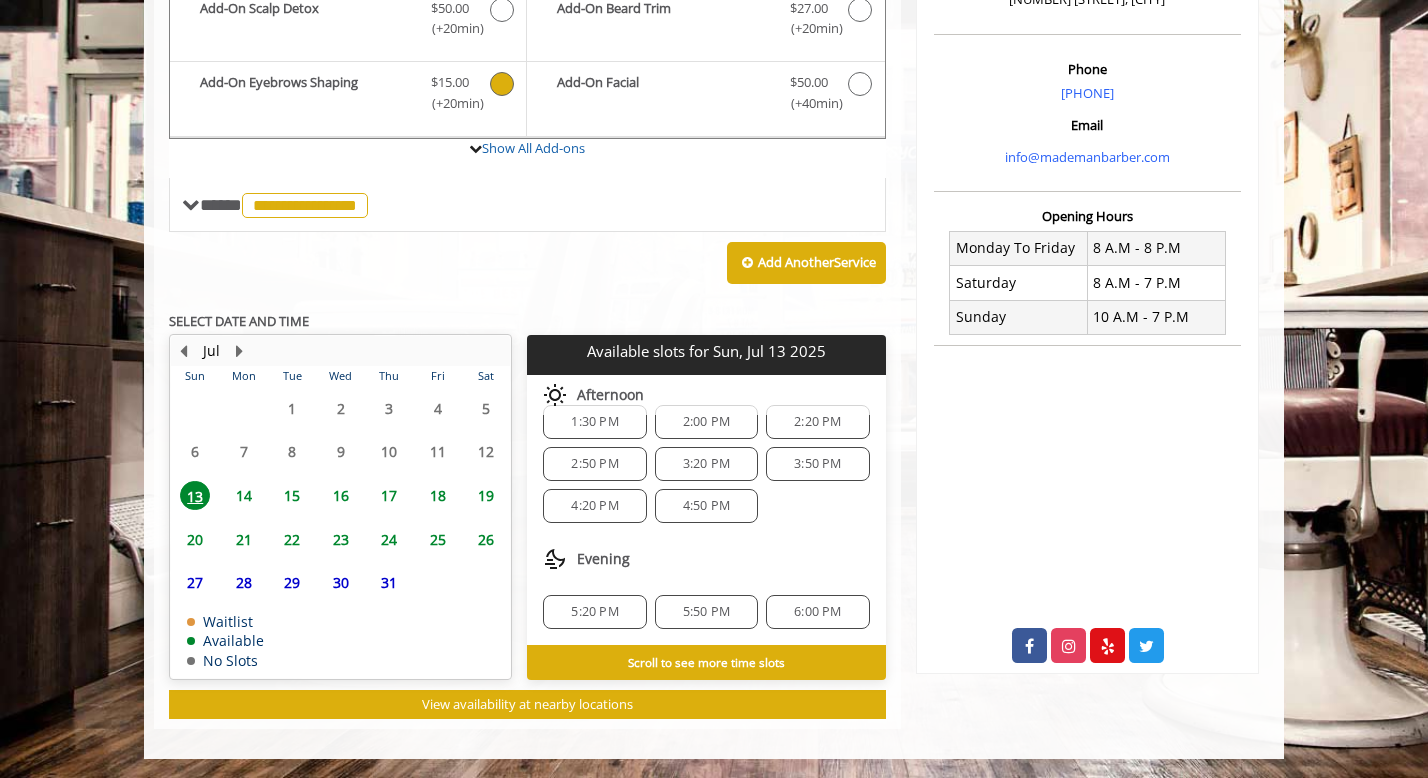 click on "1:30 PM" 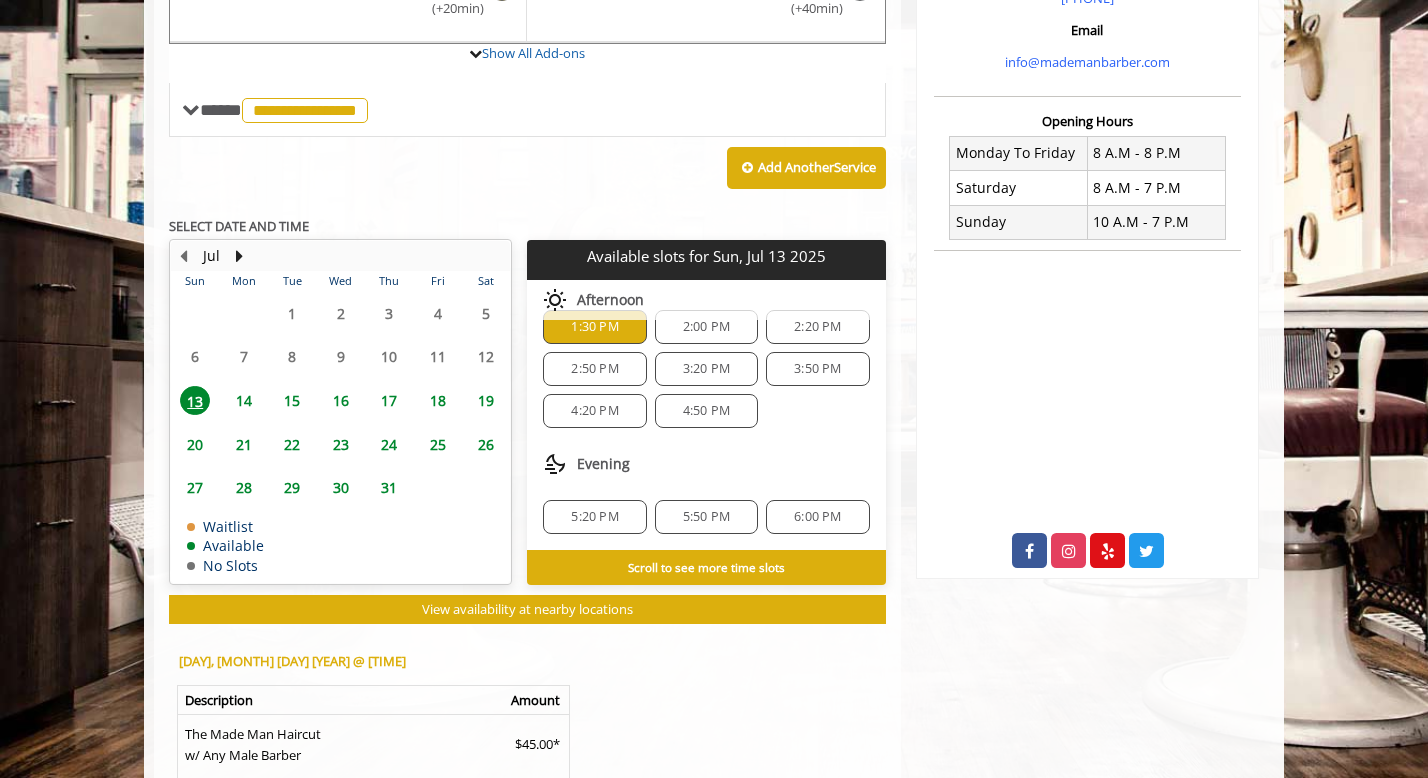 scroll, scrollTop: 990, scrollLeft: 0, axis: vertical 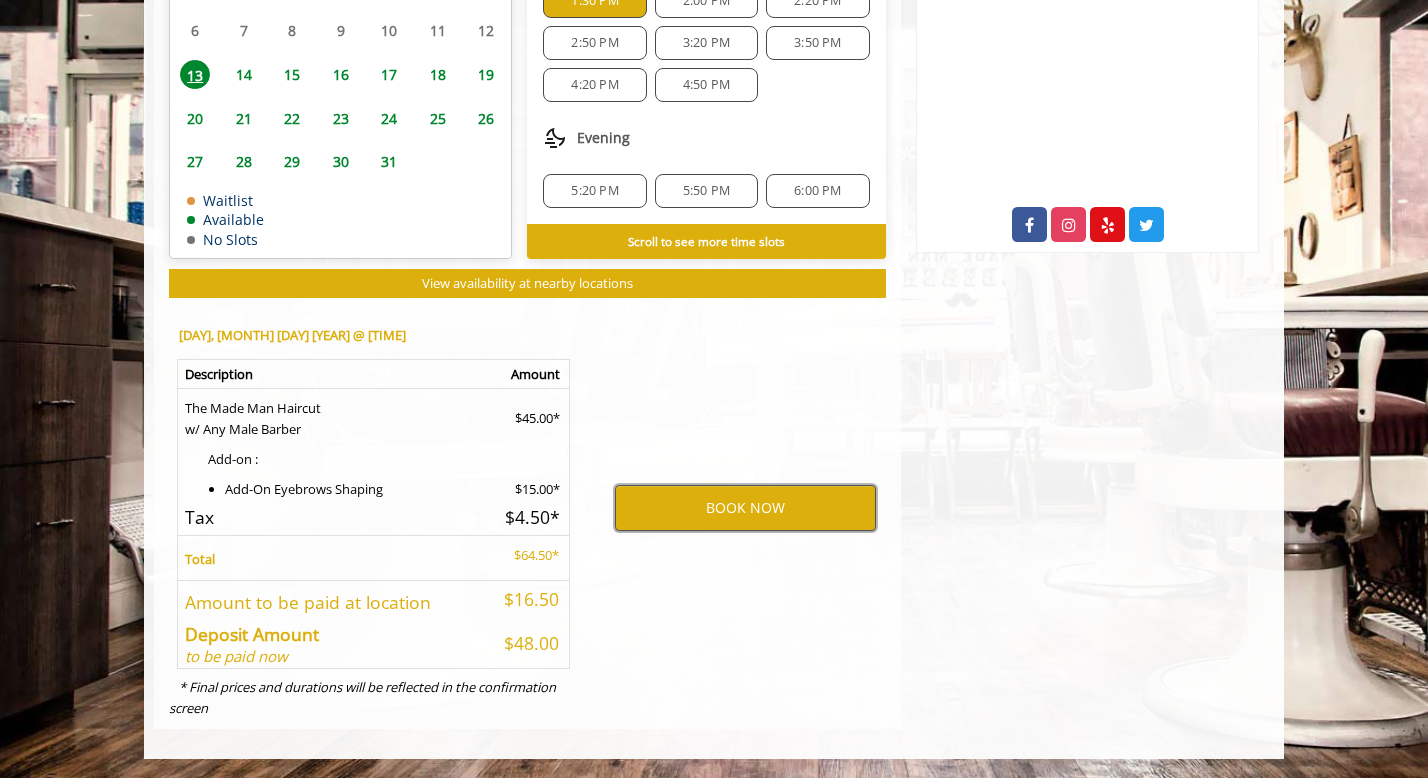 click on "BOOK NOW" at bounding box center [745, 508] 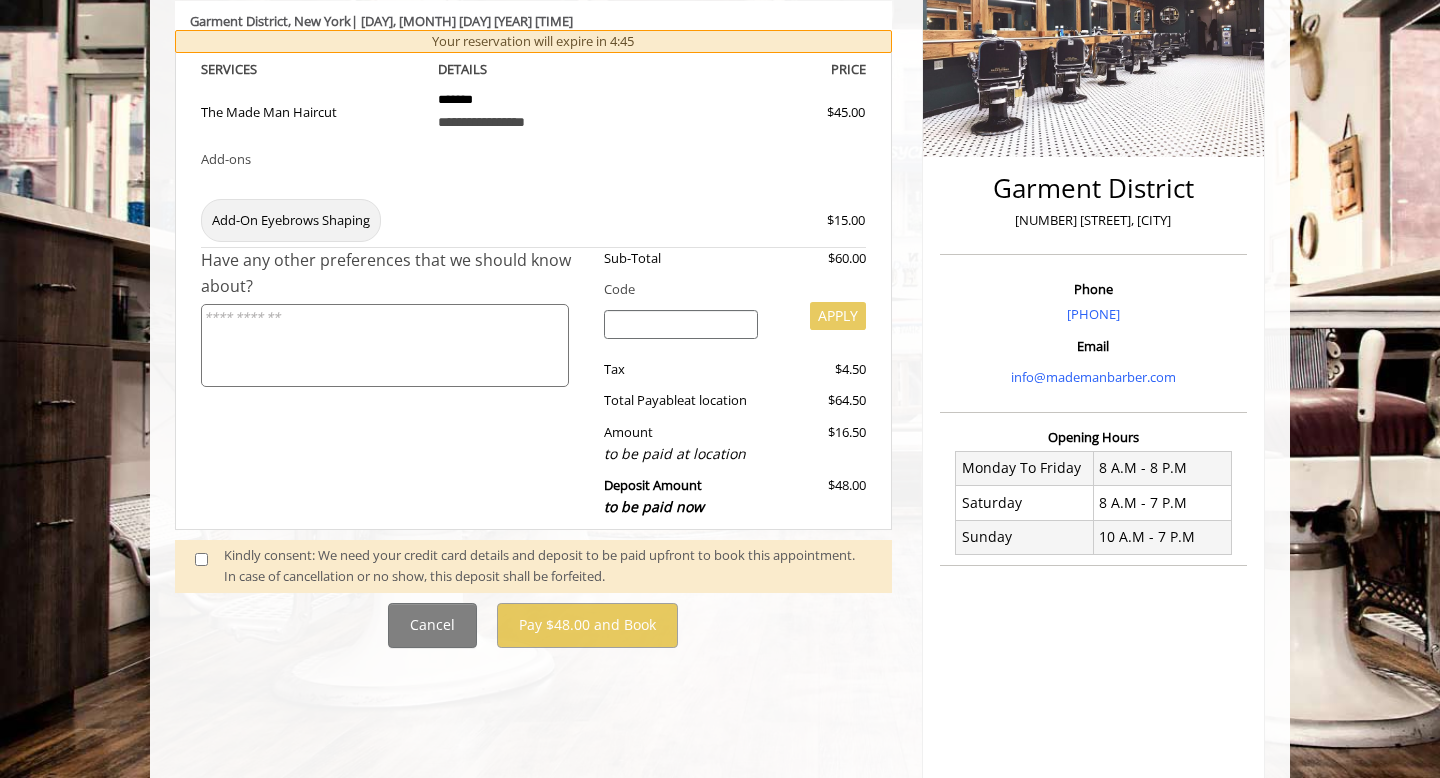 scroll, scrollTop: 356, scrollLeft: 0, axis: vertical 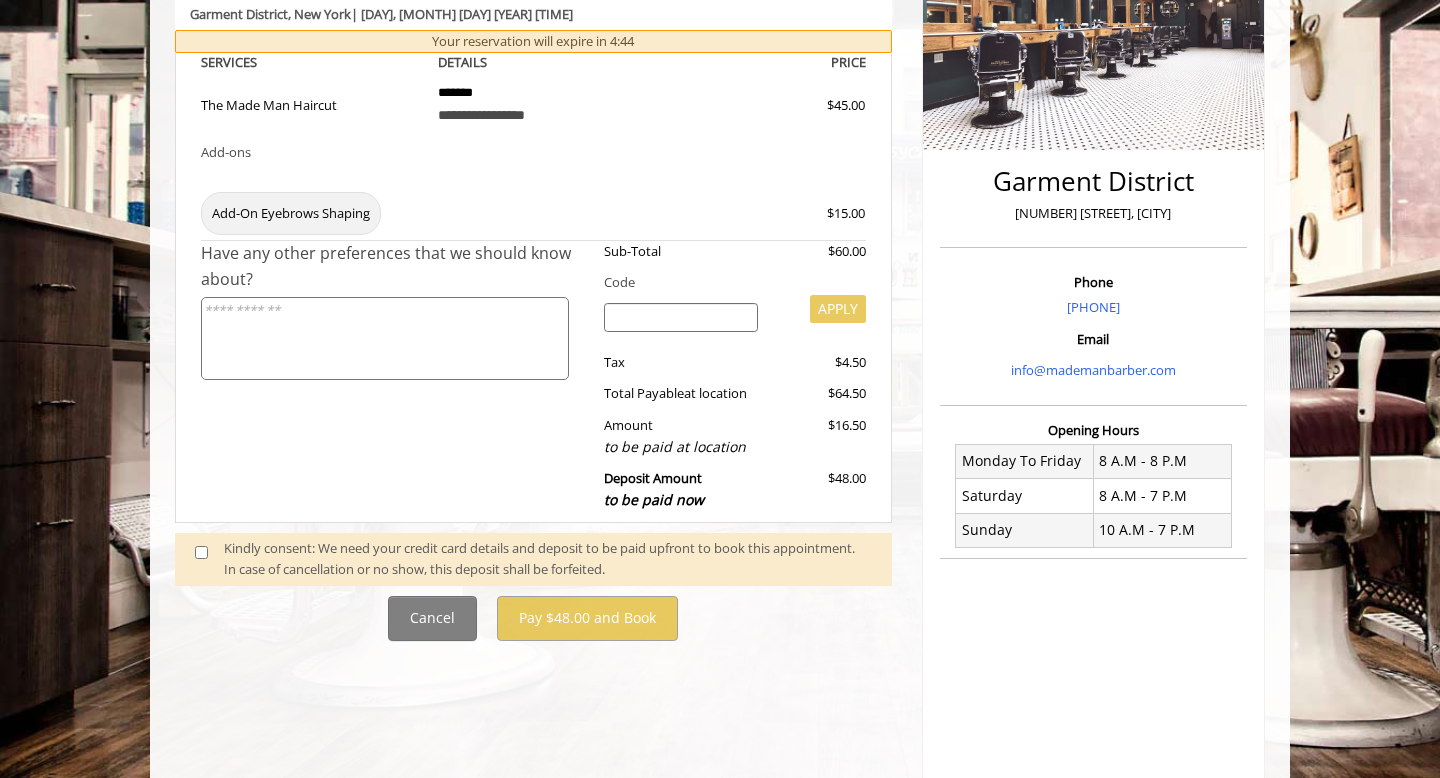 click 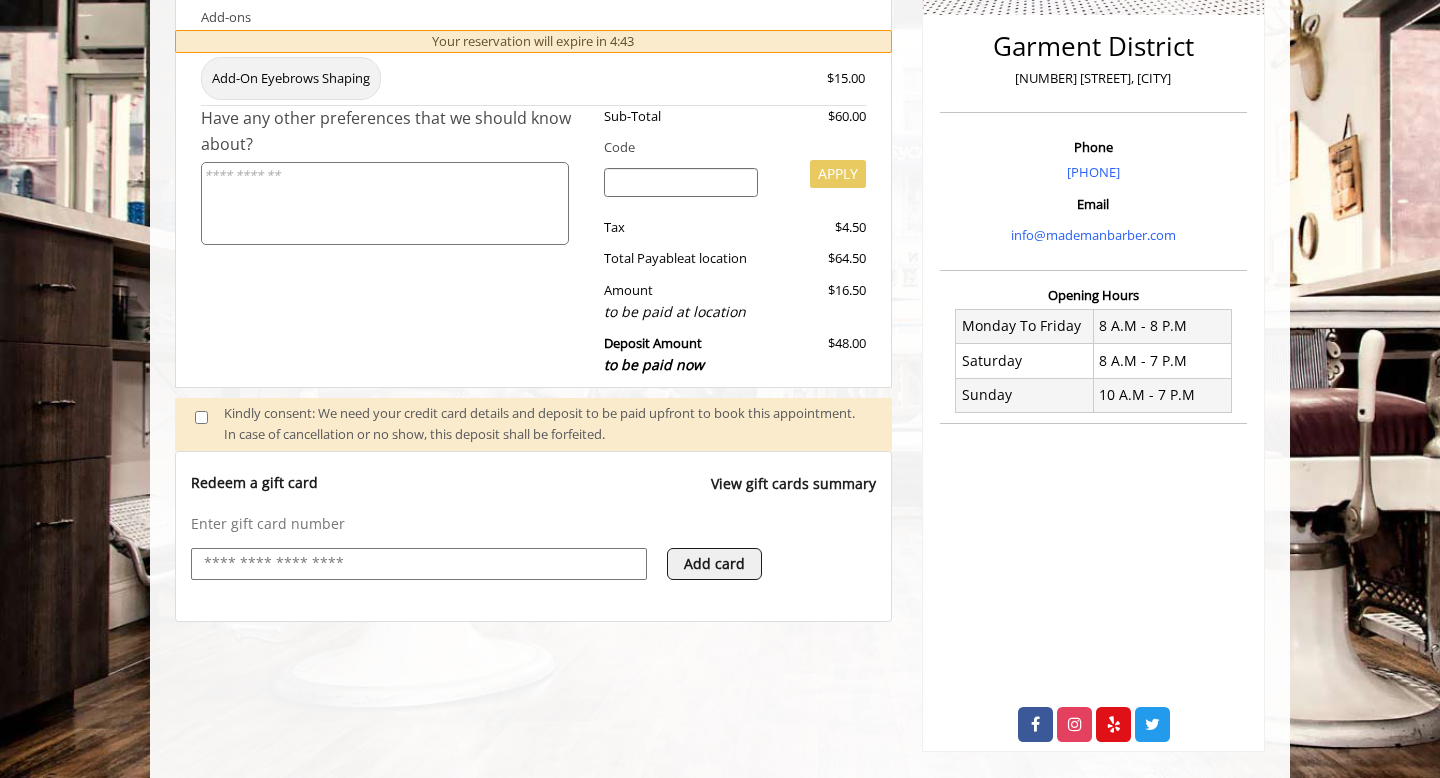 scroll, scrollTop: 496, scrollLeft: 0, axis: vertical 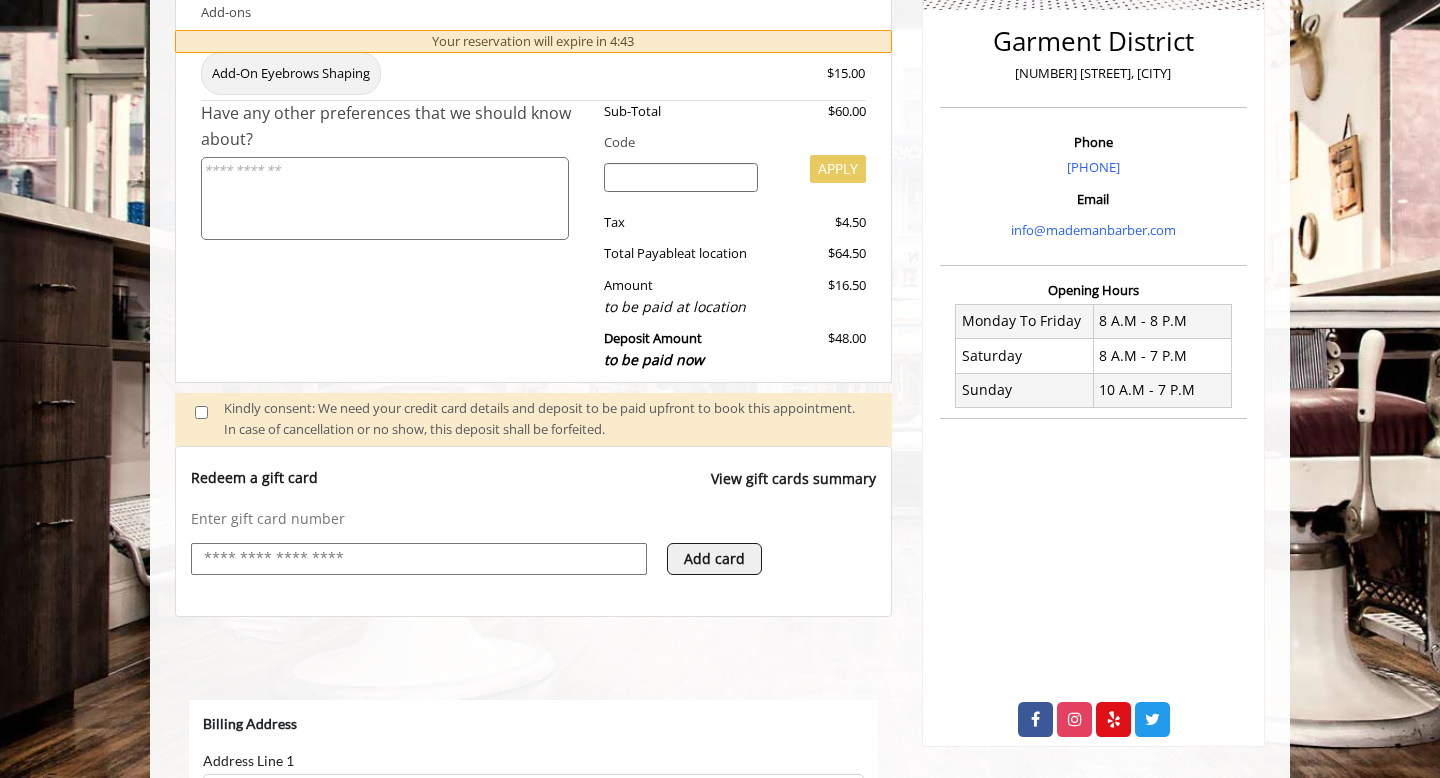 click at bounding box center (419, 559) 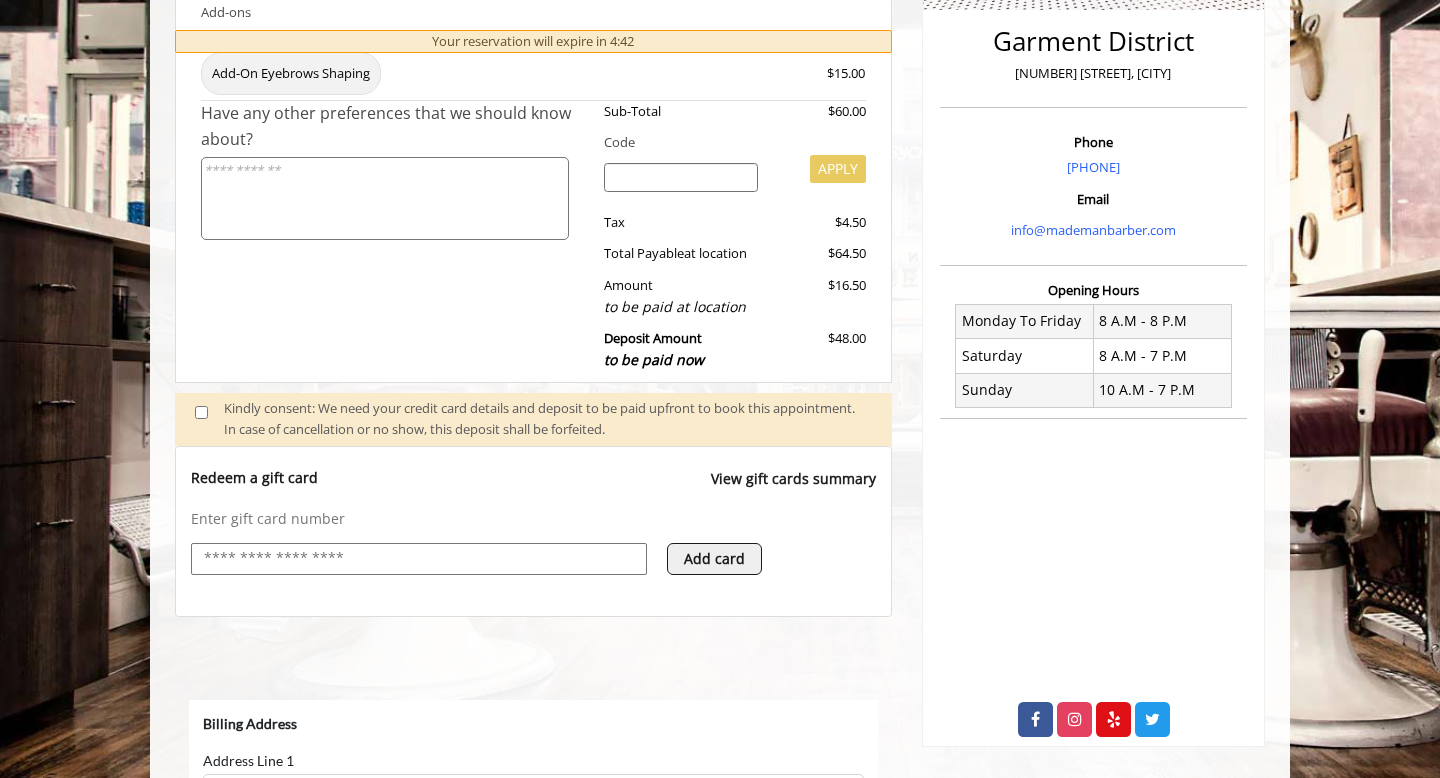 select on "***" 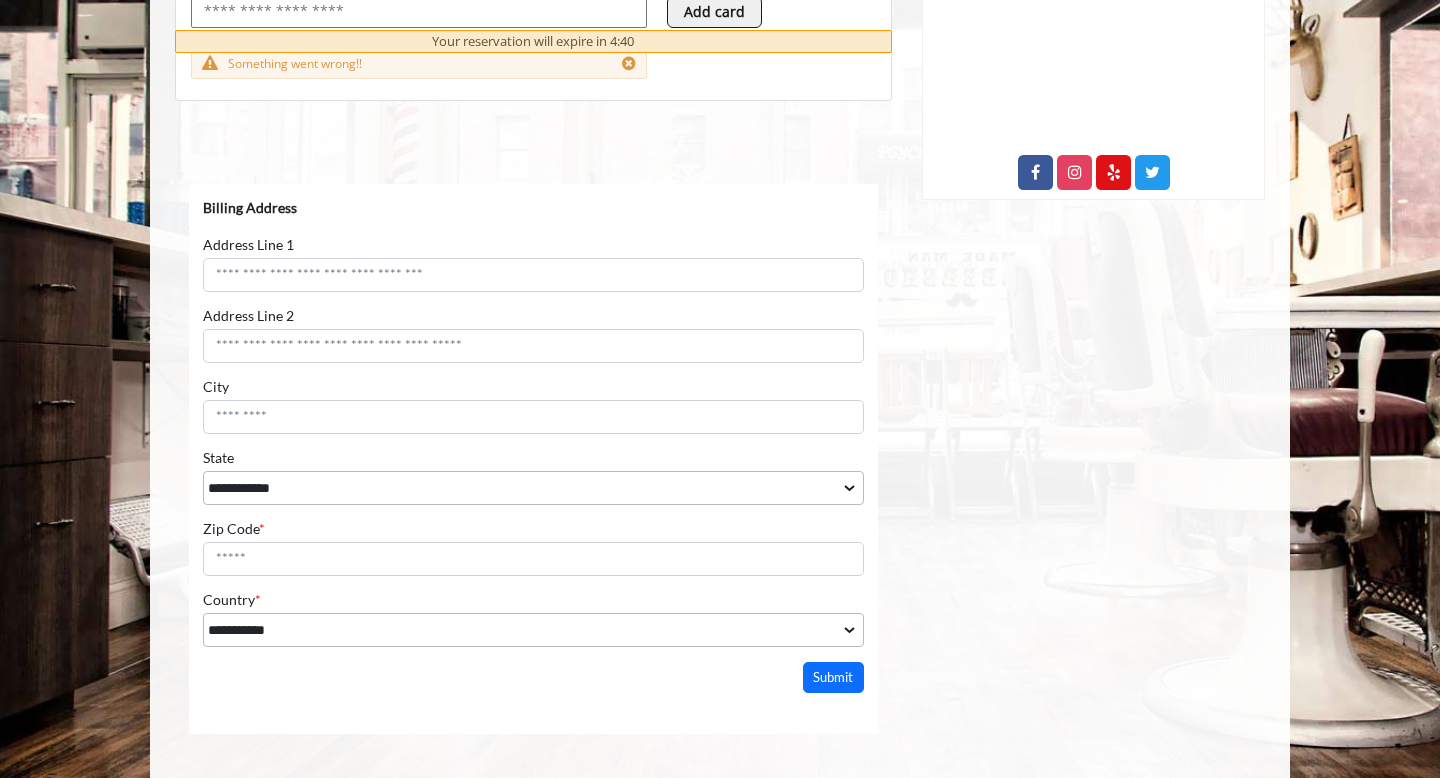 scroll, scrollTop: 1044, scrollLeft: 0, axis: vertical 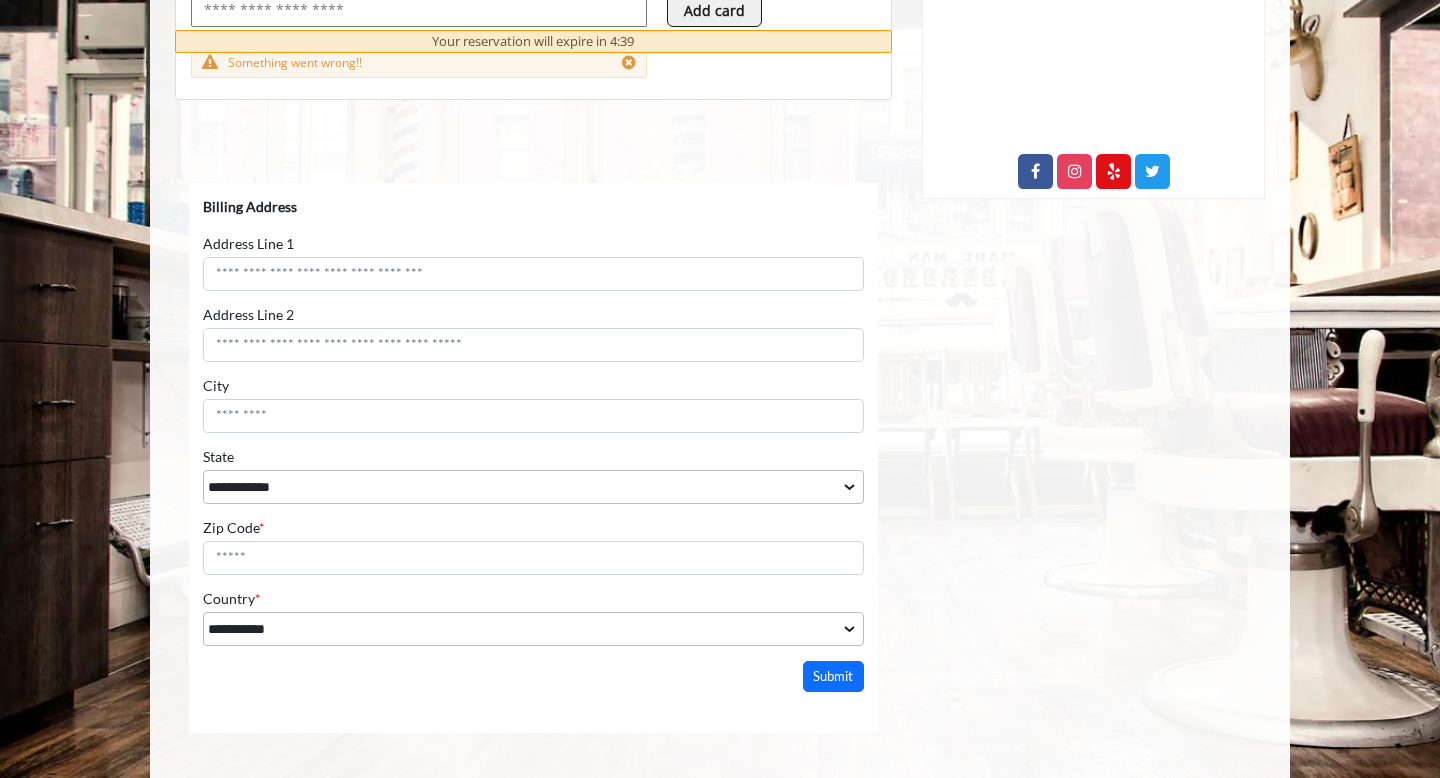 click on "**********" at bounding box center [533, 422] 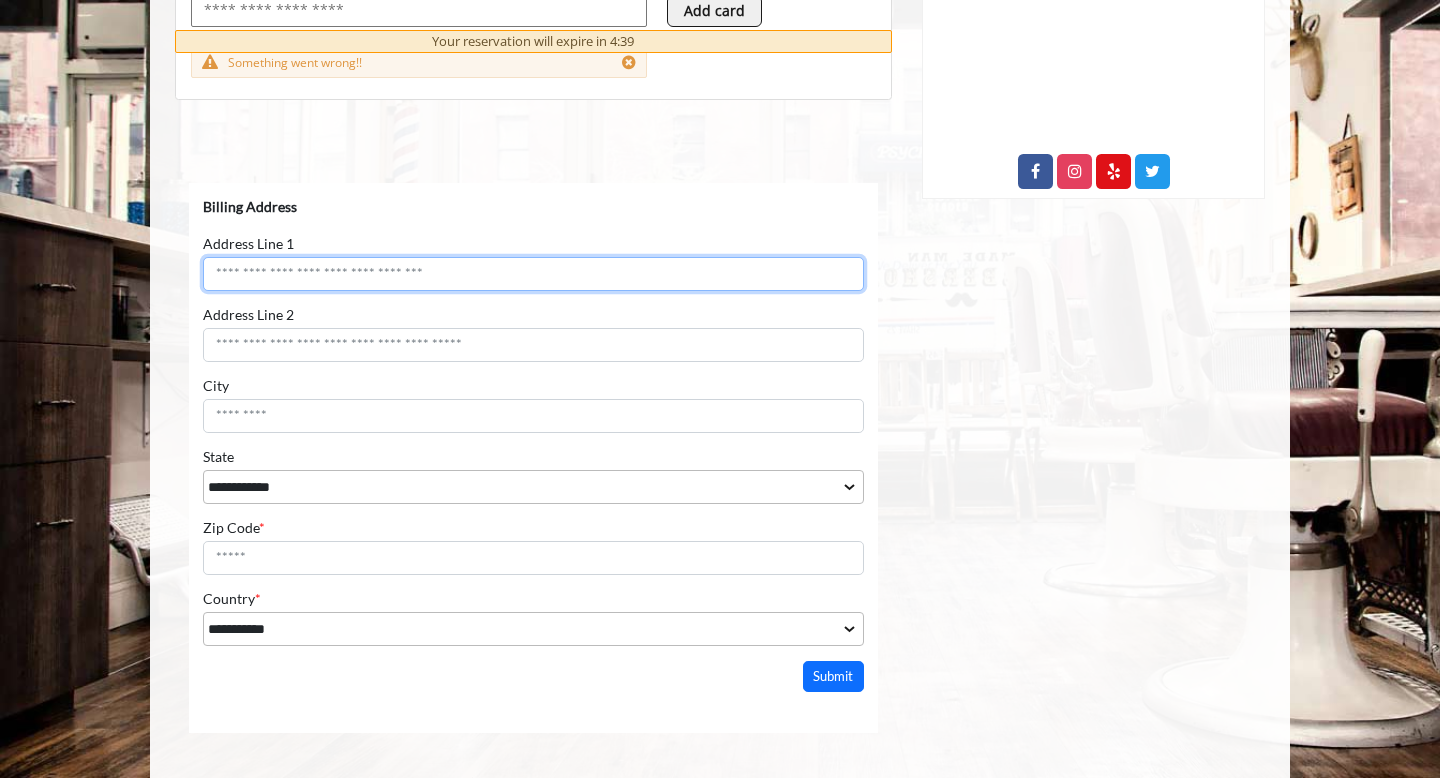 click on "Address Line 1" at bounding box center [533, 274] 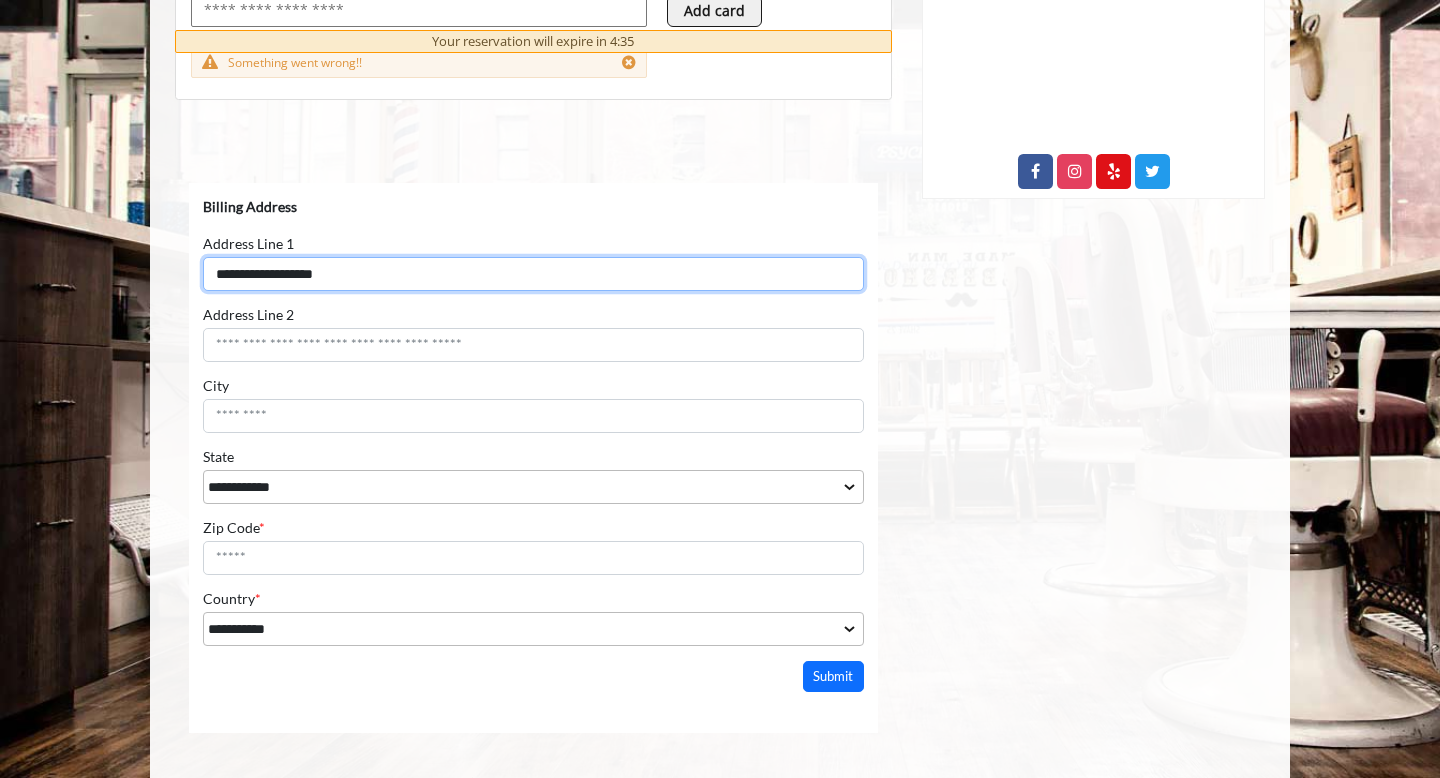 type on "**********" 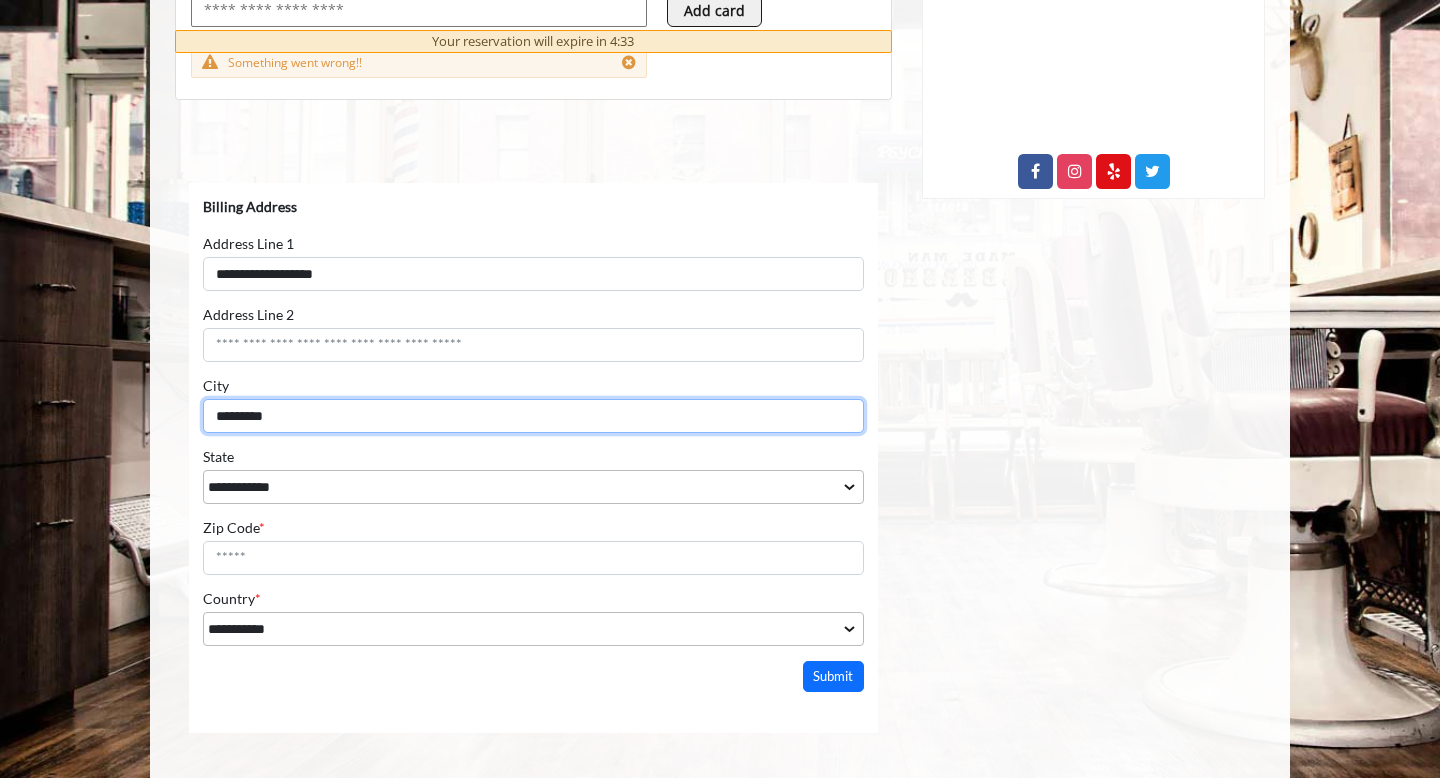 type on "*********" 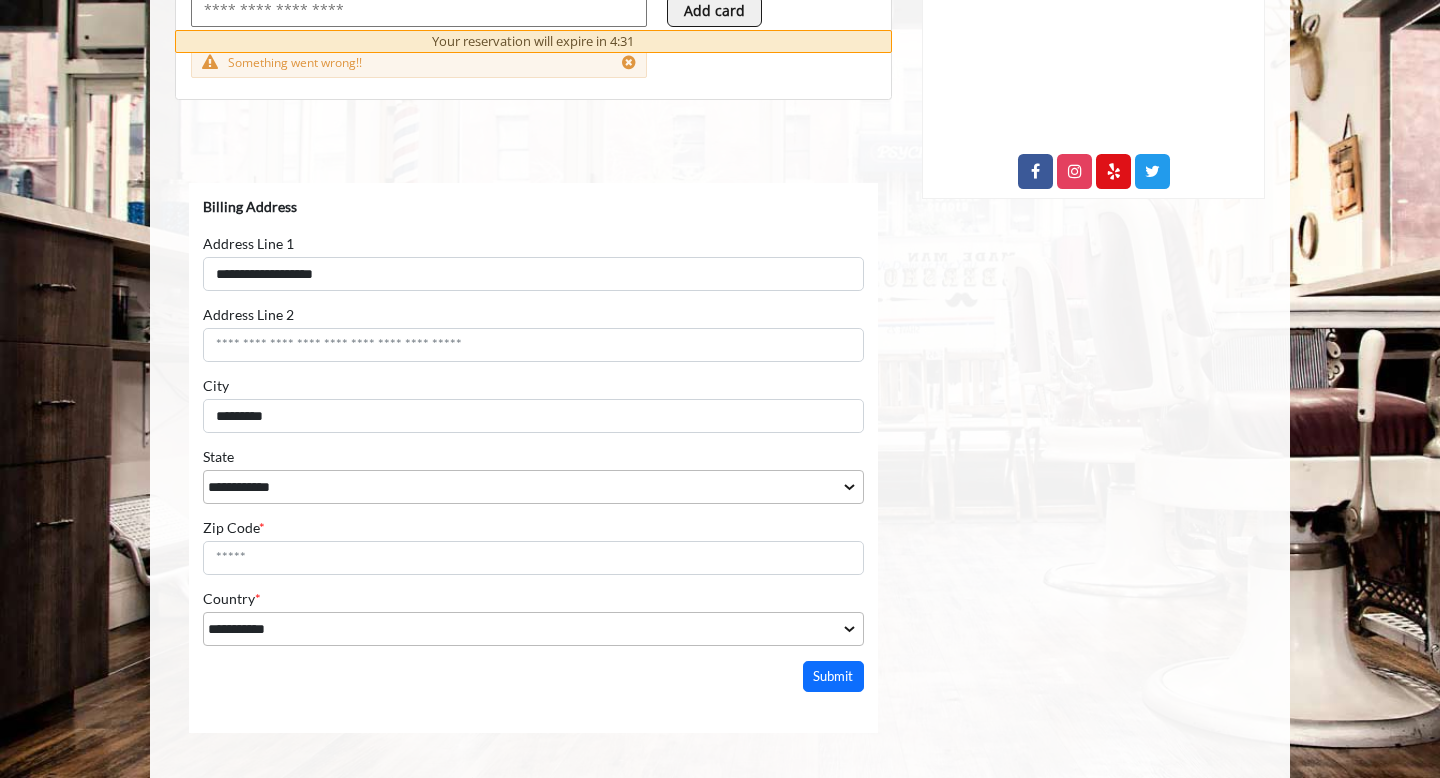 click on "**********" at bounding box center [533, 476] 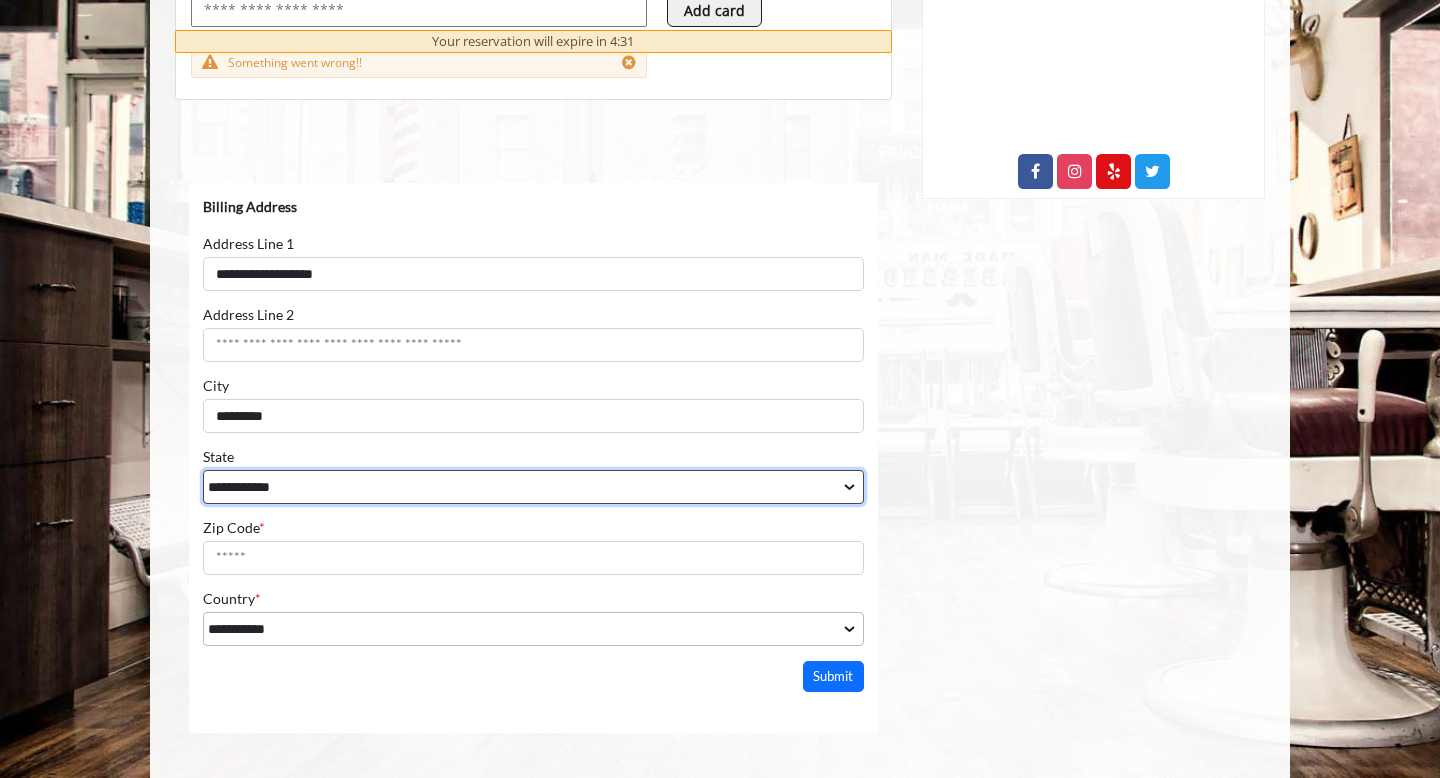 click on "**********" at bounding box center [533, 487] 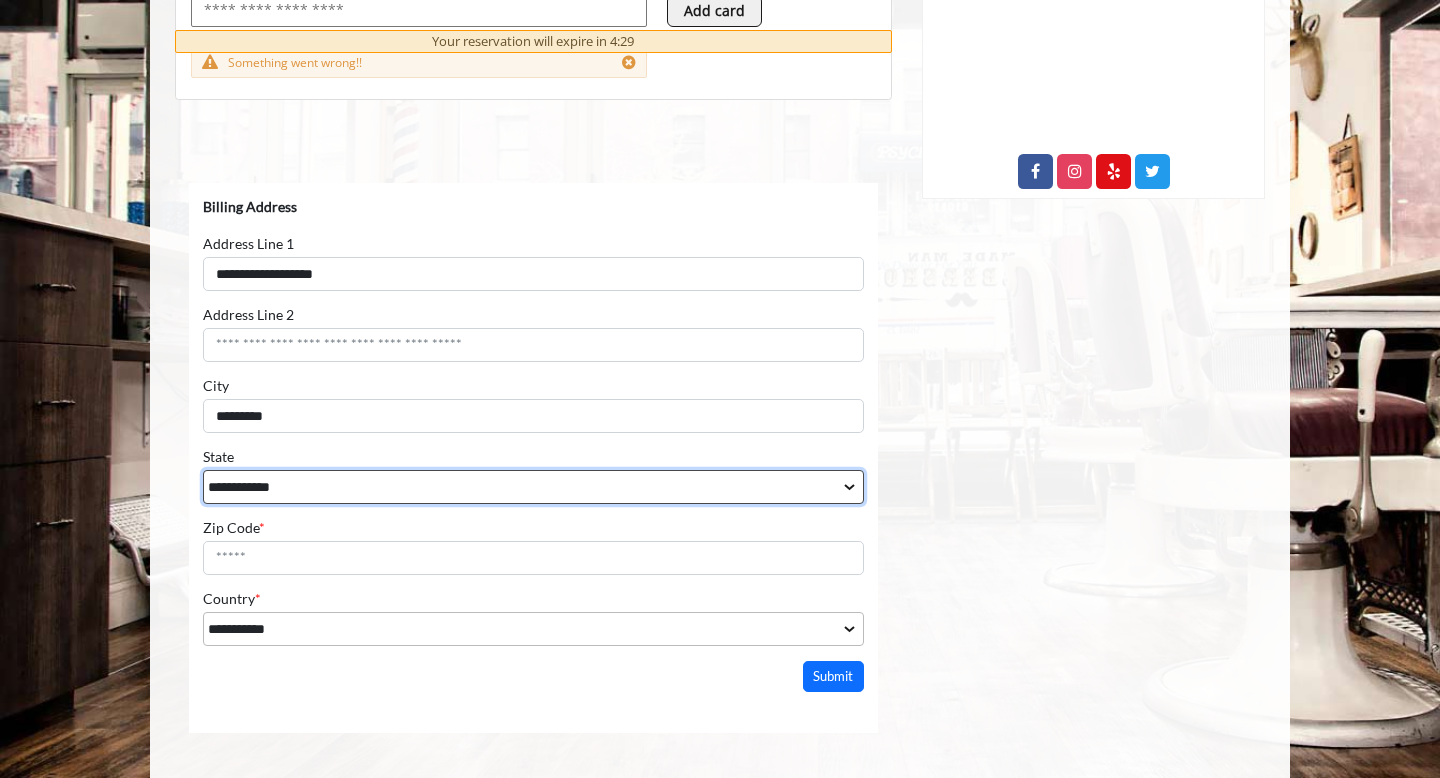 select on "**" 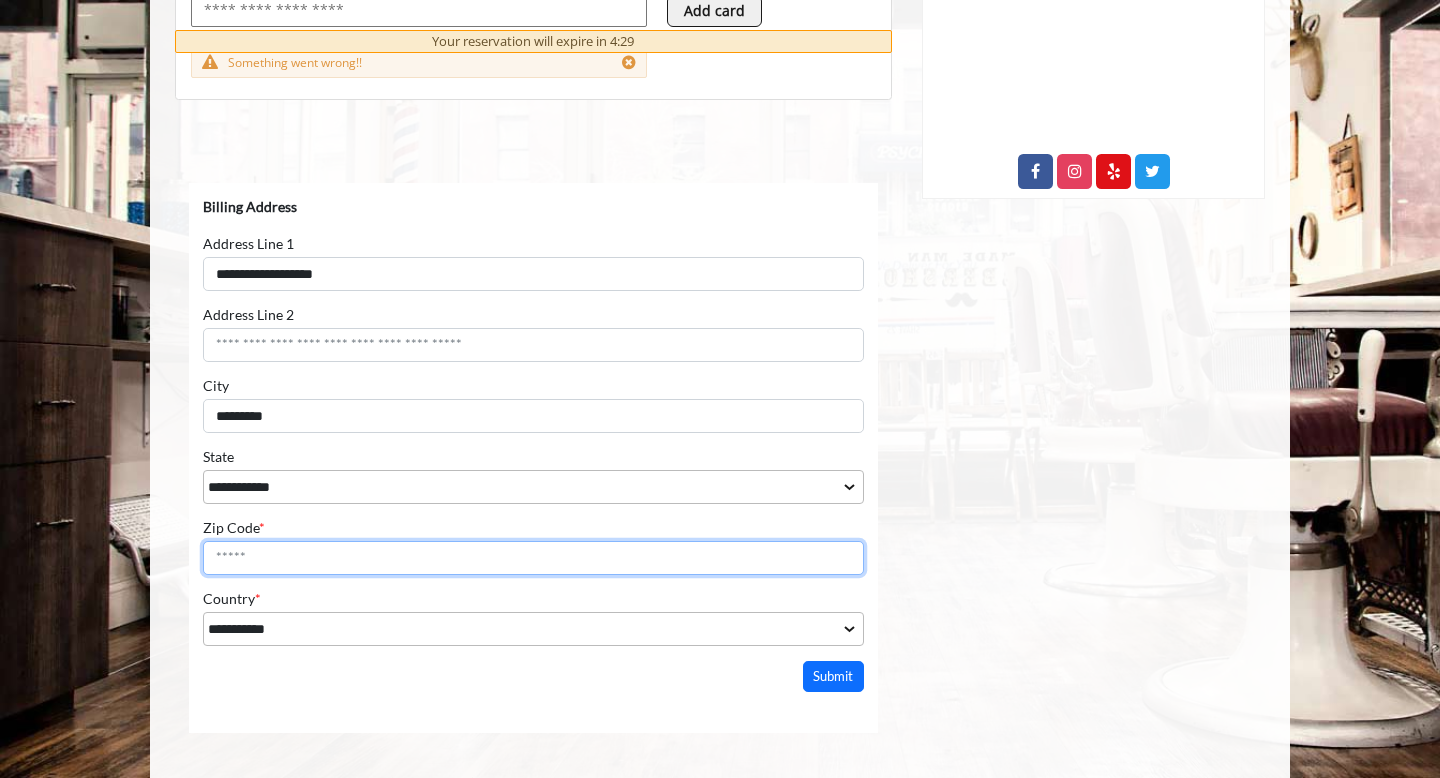 click on "Zip Code  *" at bounding box center [533, 558] 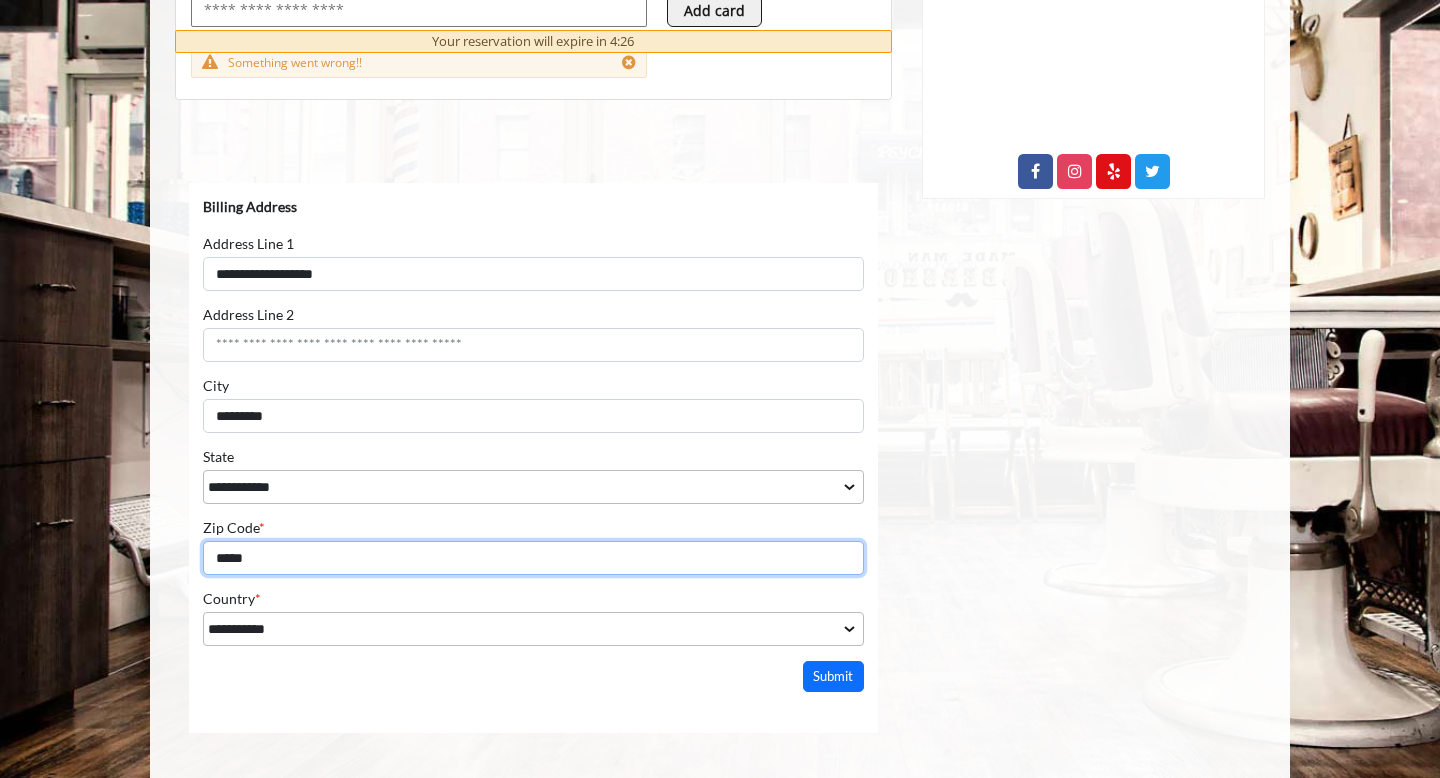type on "*****" 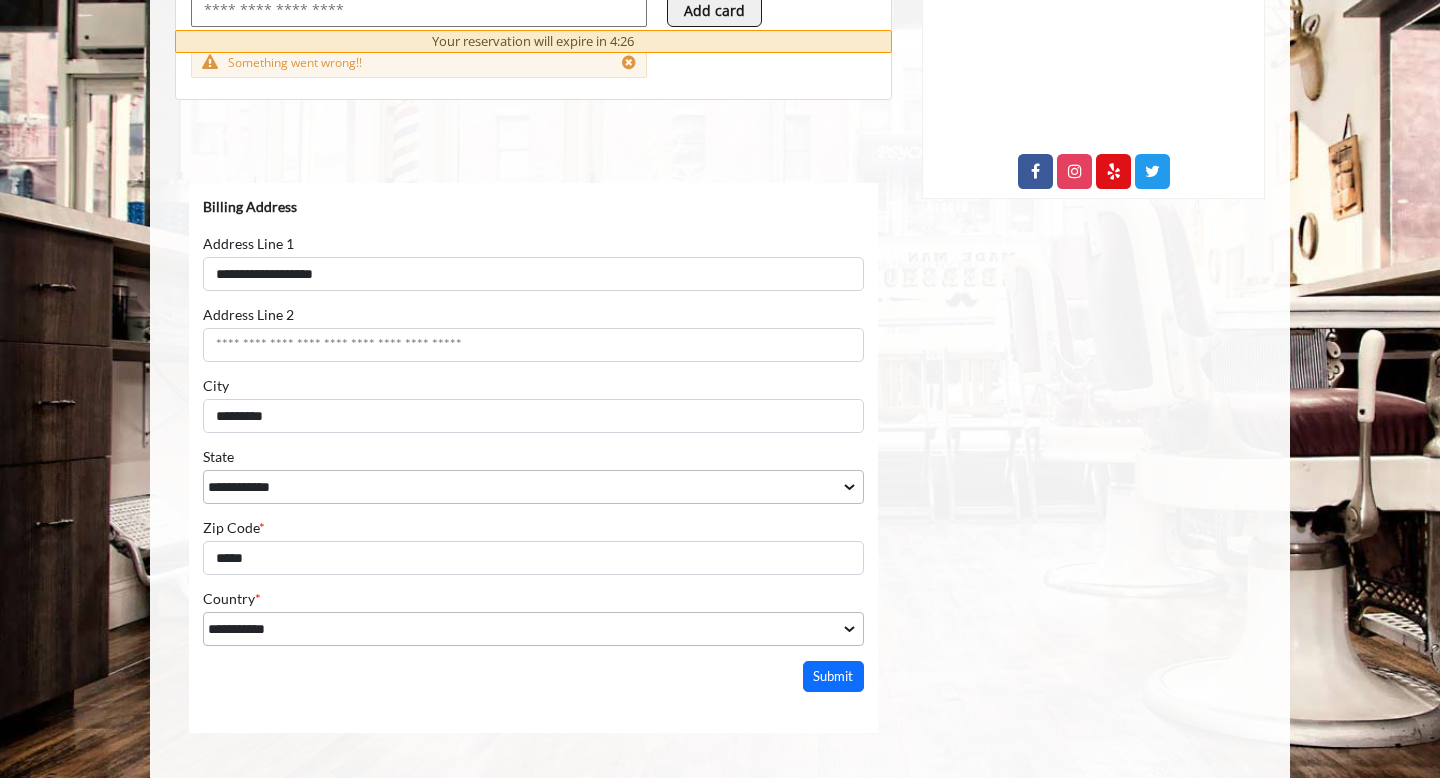 click on "[DISTRICT]
[NUMBER] [STREET], [CITY]
Phone
[PHONE]
Email
[EMAIL]
Opening Hours
[DAY] To [DAY]
[TIME] - [TIME]
[DAY]
[TIME] - [TIME]
[DAY]
[TIME] - [TIME]" 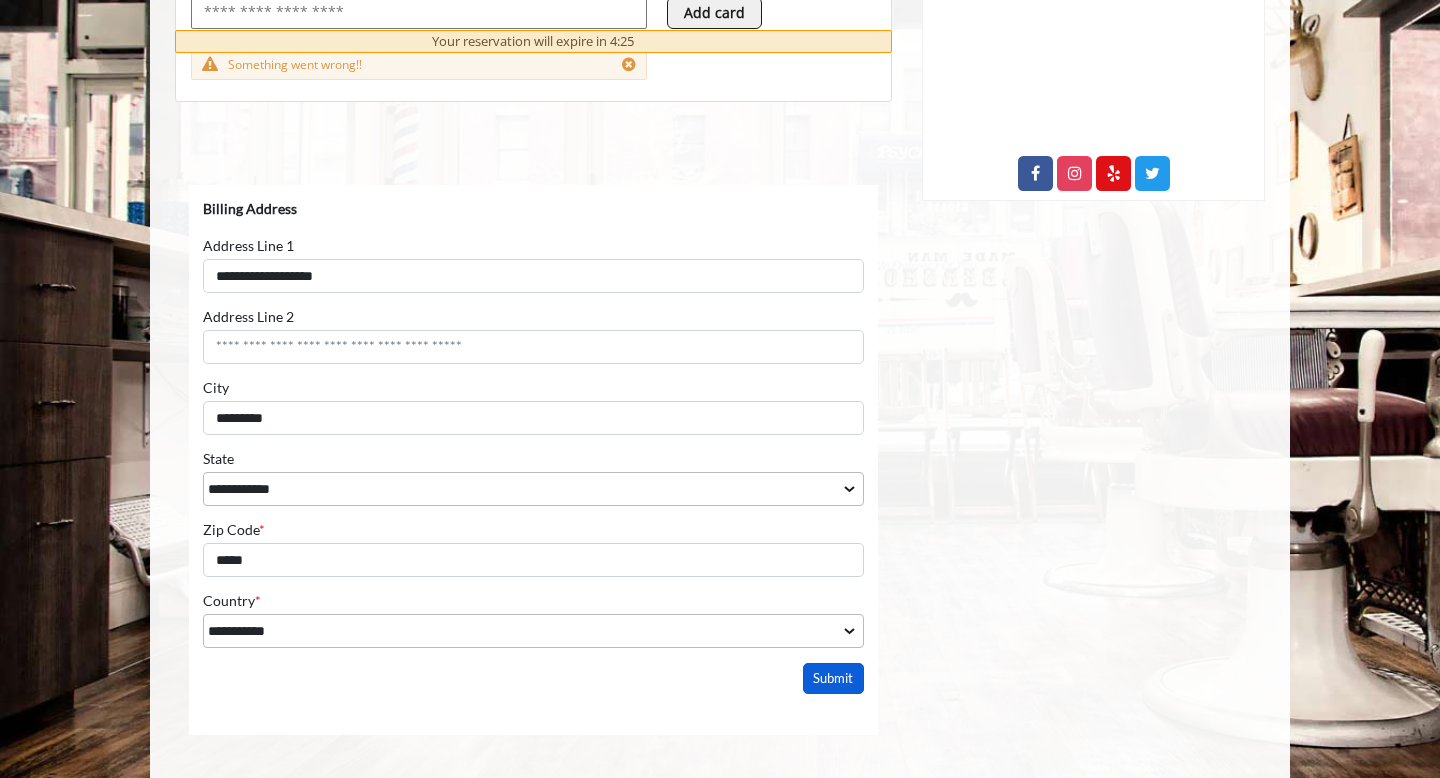 click on "Submit" at bounding box center [834, 678] 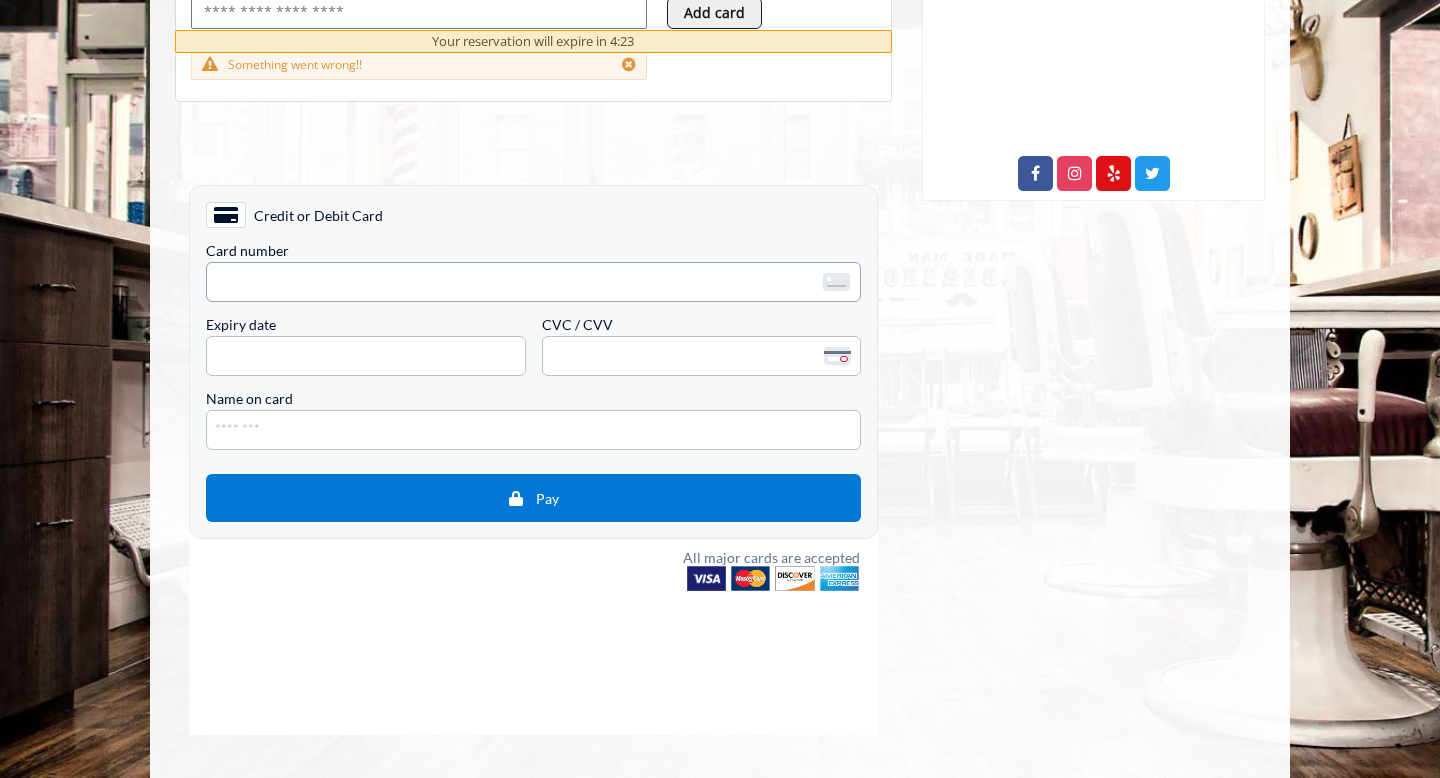 click on "<p>Your browser does not support iframes.</p>" at bounding box center [533, 282] 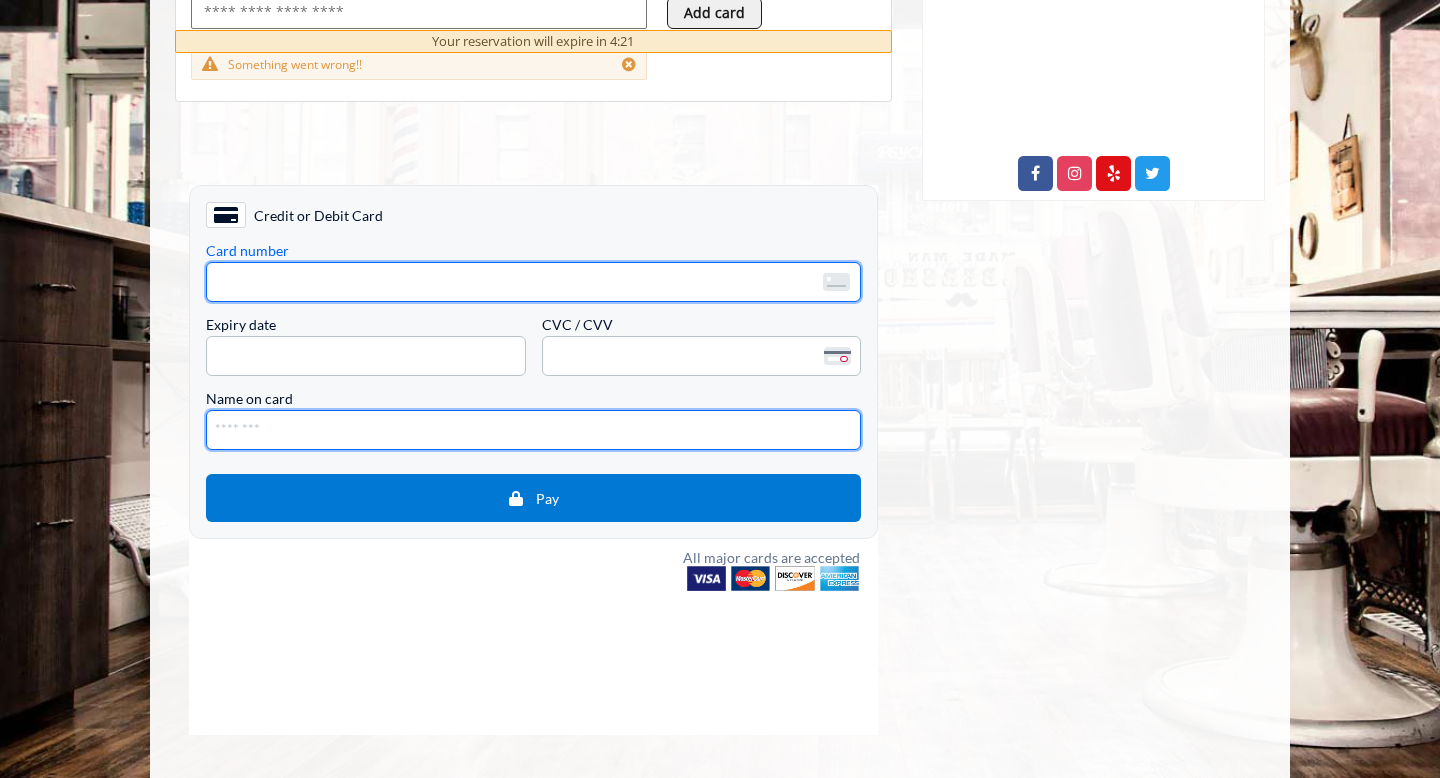 type on "**********" 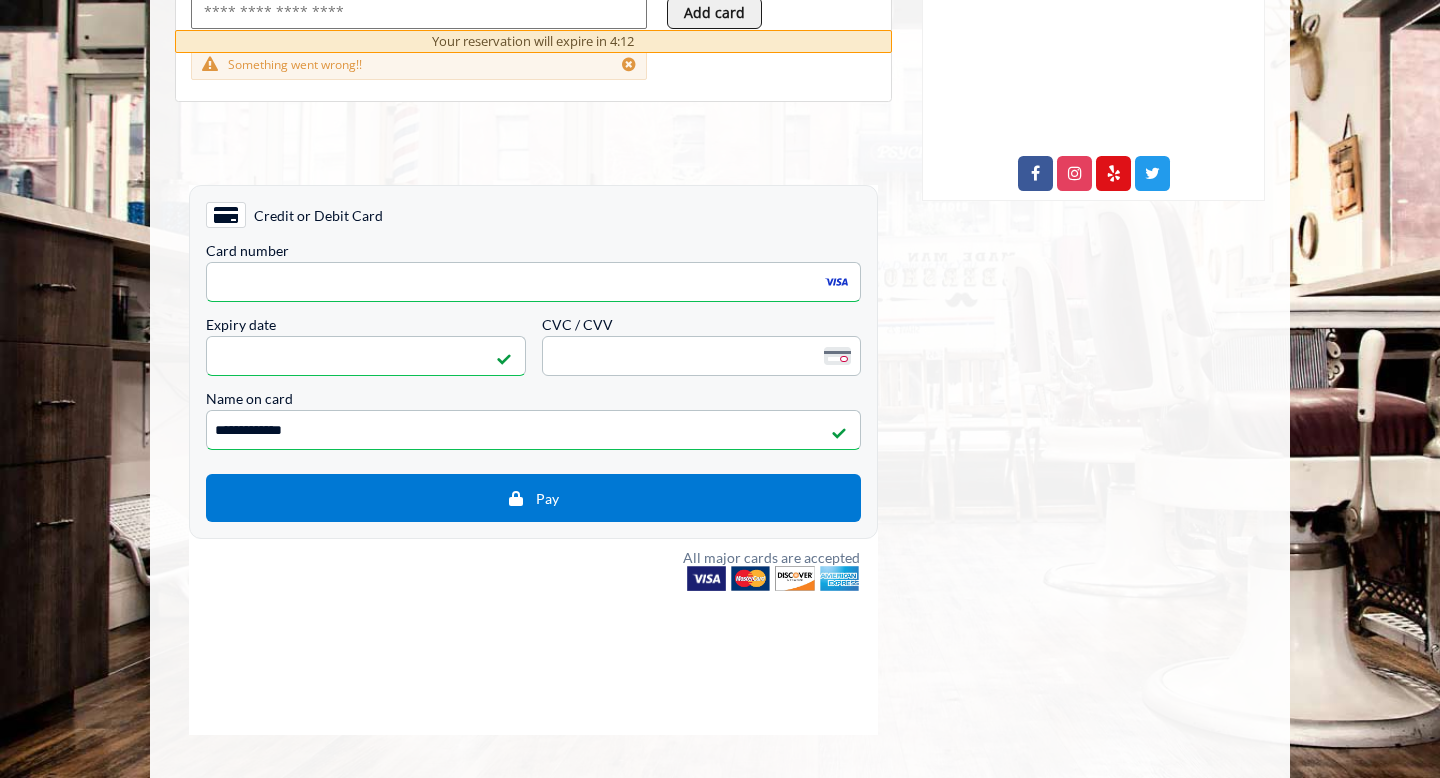 click on "Card number <p>Your browser does not support iframes.</p> Expiry date <p>Your browser does not support iframes.</p> CVC / CVV <p>Your browser does not support iframes.</p>" at bounding box center (533, 310) 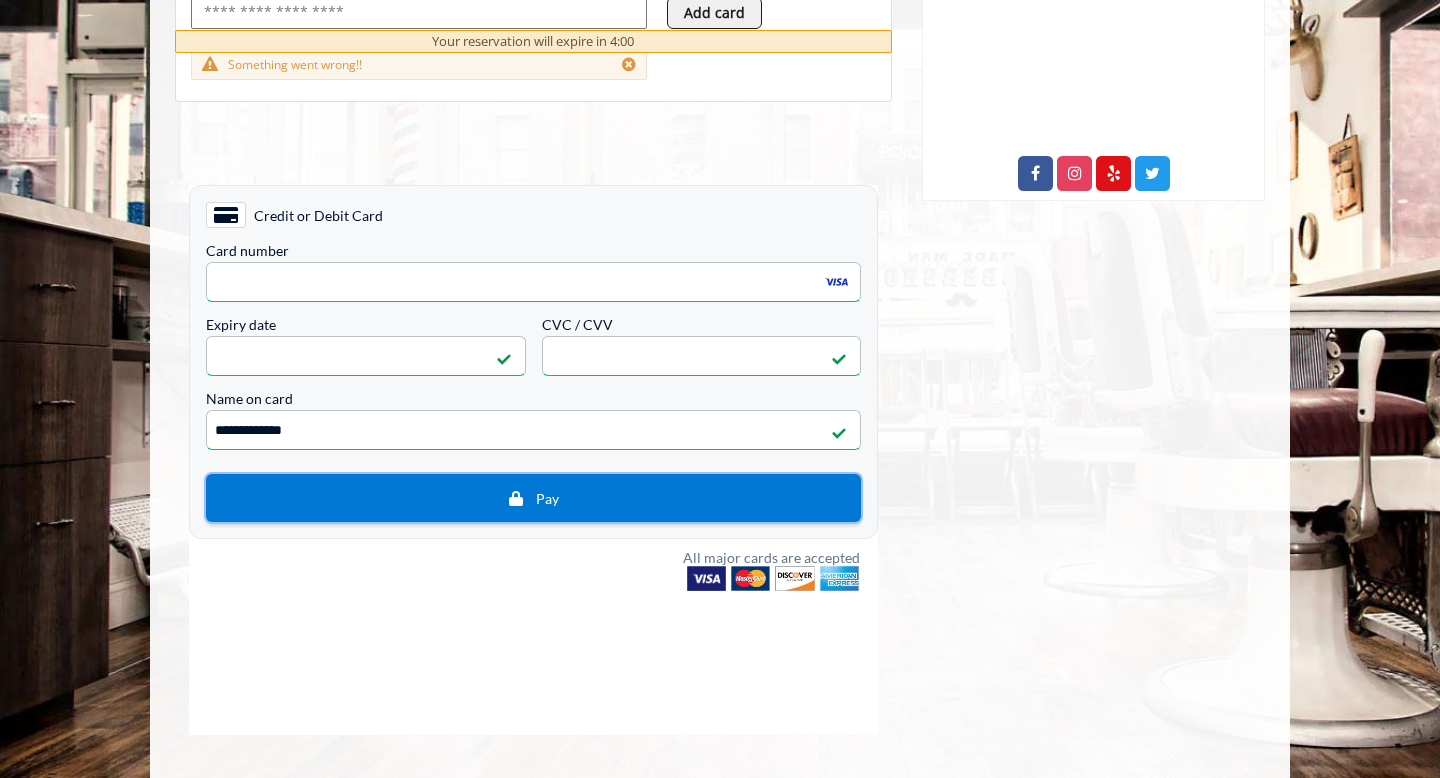 click on "Pay" at bounding box center (533, 498) 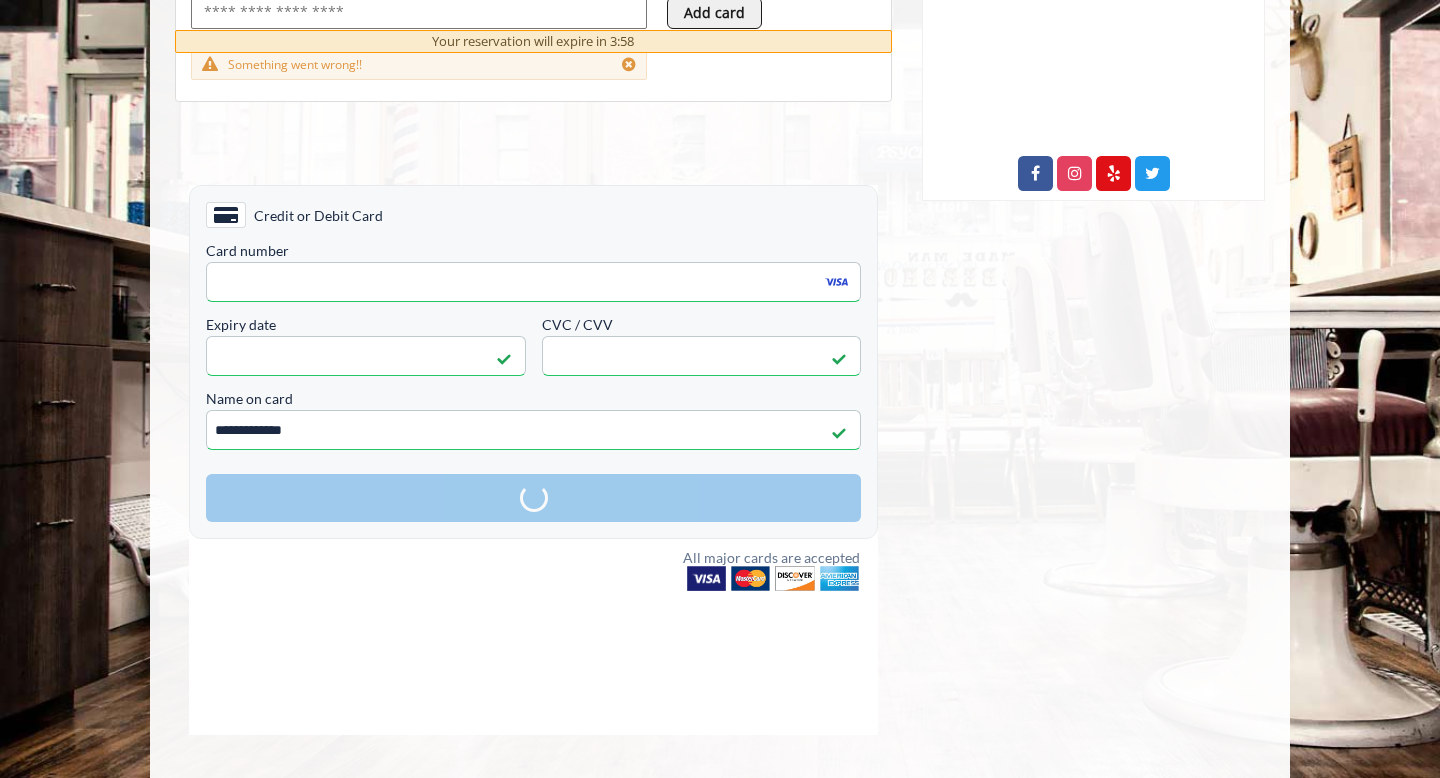 click on "**********" at bounding box center [533, 362] 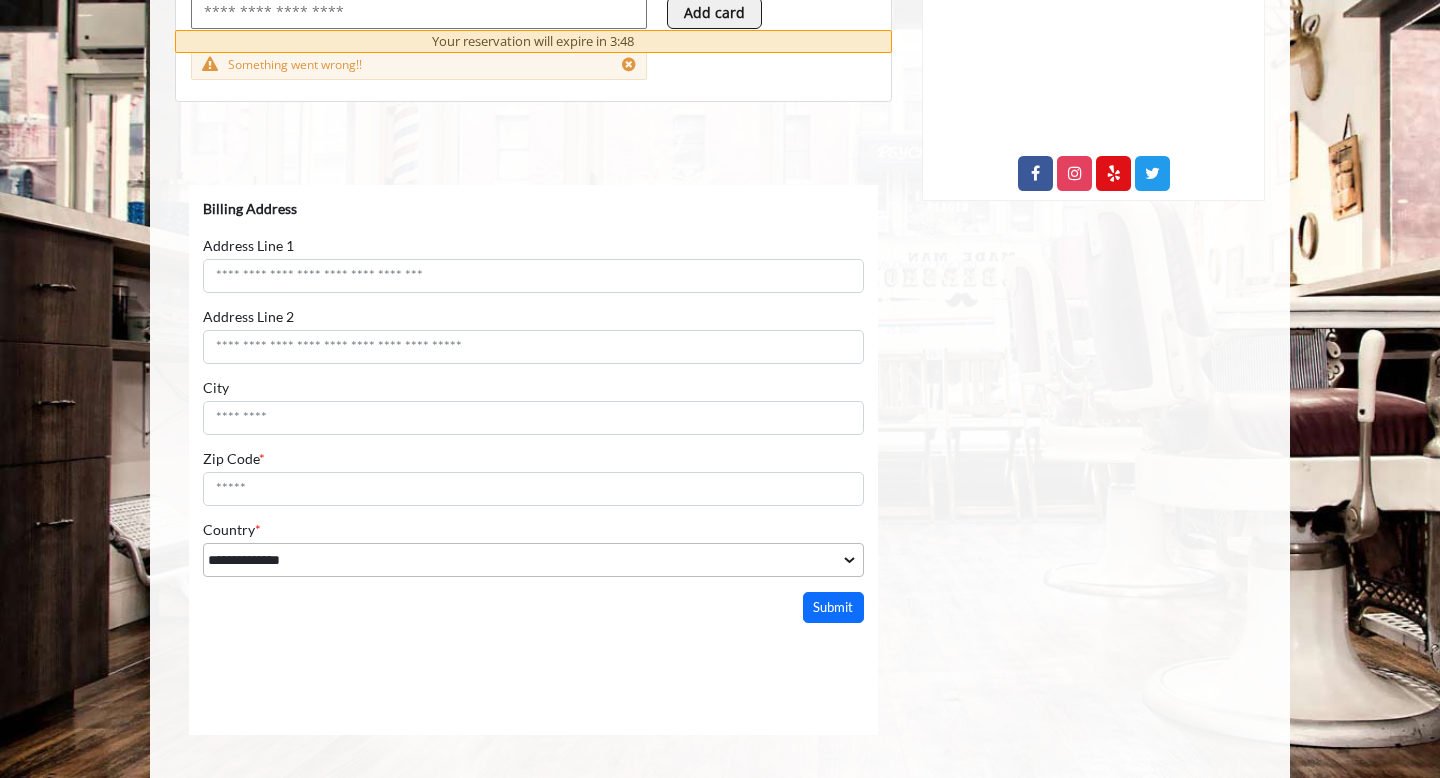 scroll, scrollTop: 0, scrollLeft: 0, axis: both 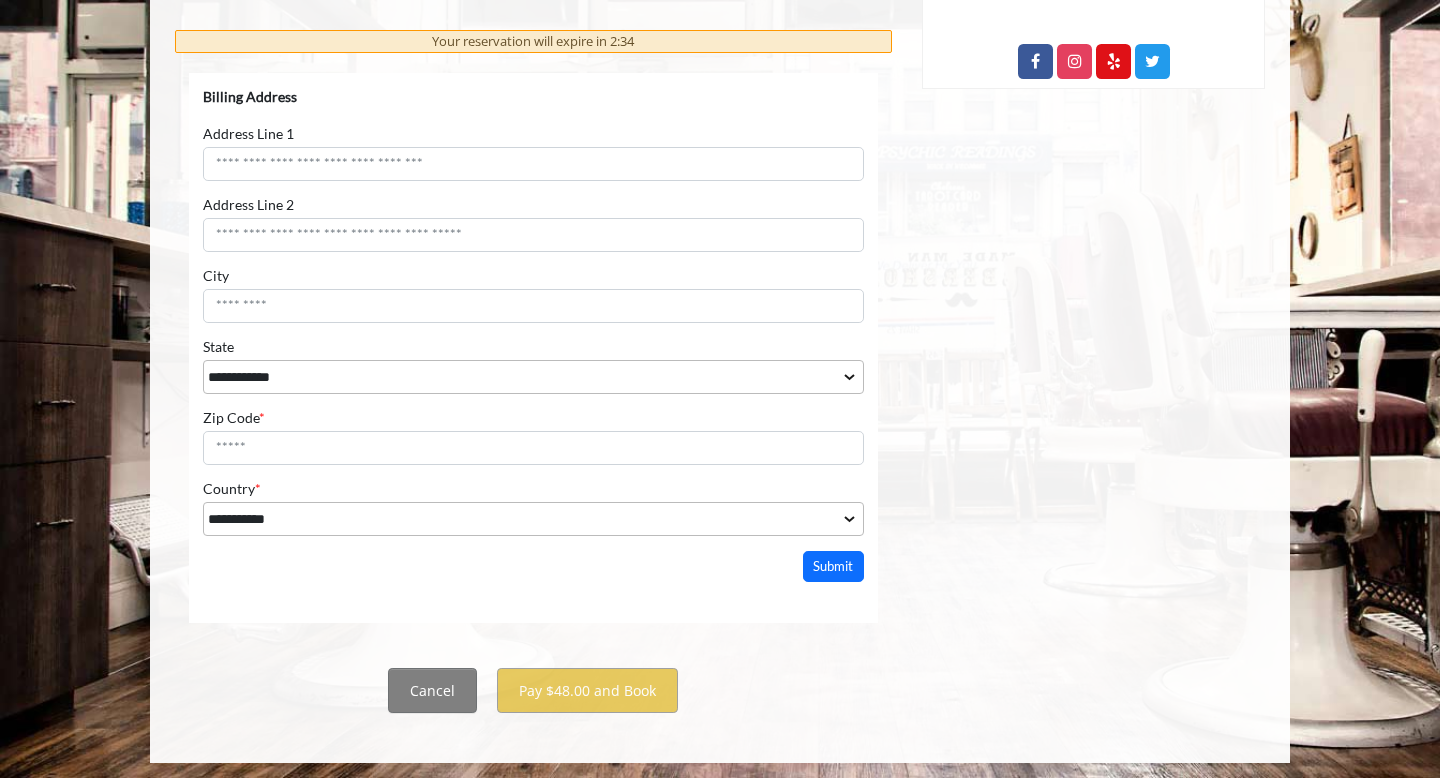 click on "**********" at bounding box center (533, 312) 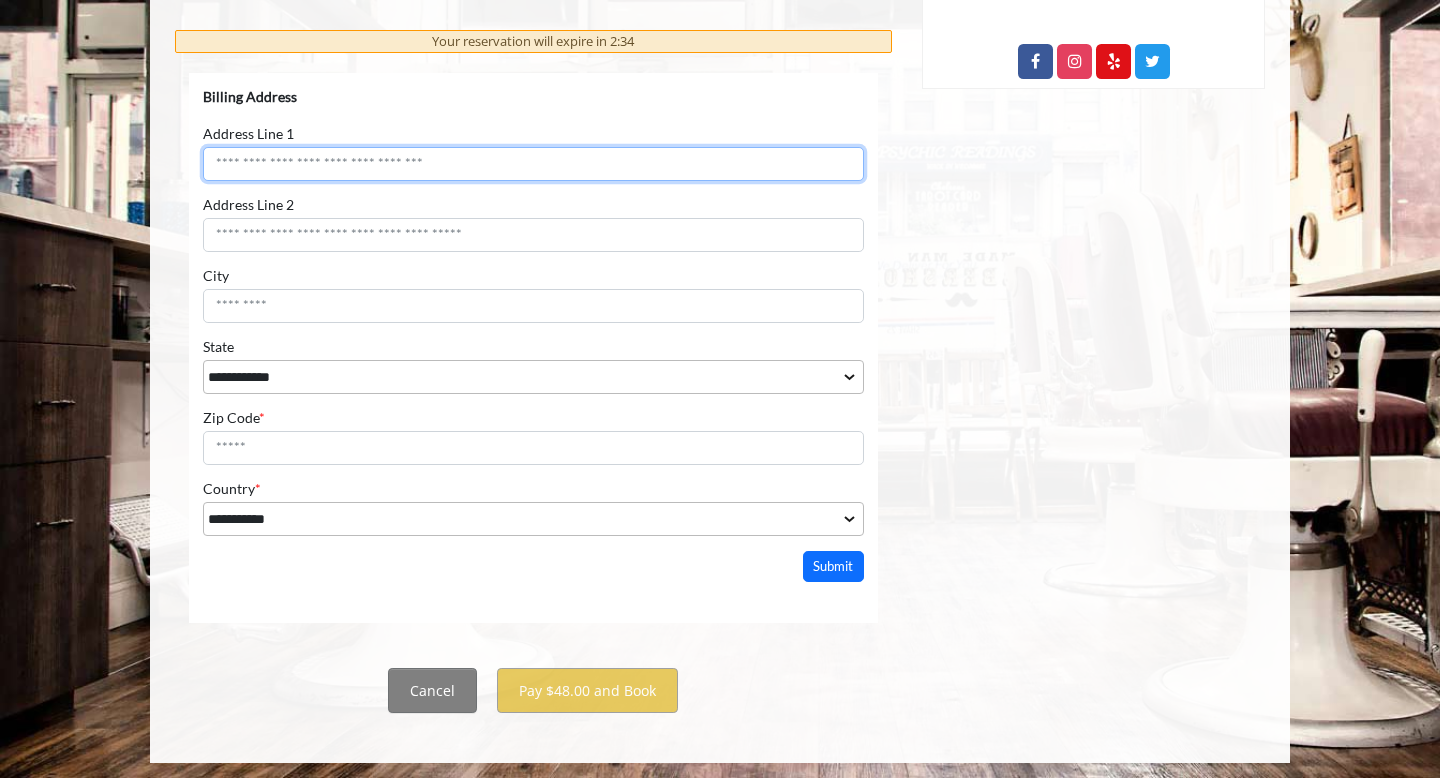 click on "Address Line 1" at bounding box center (533, 164) 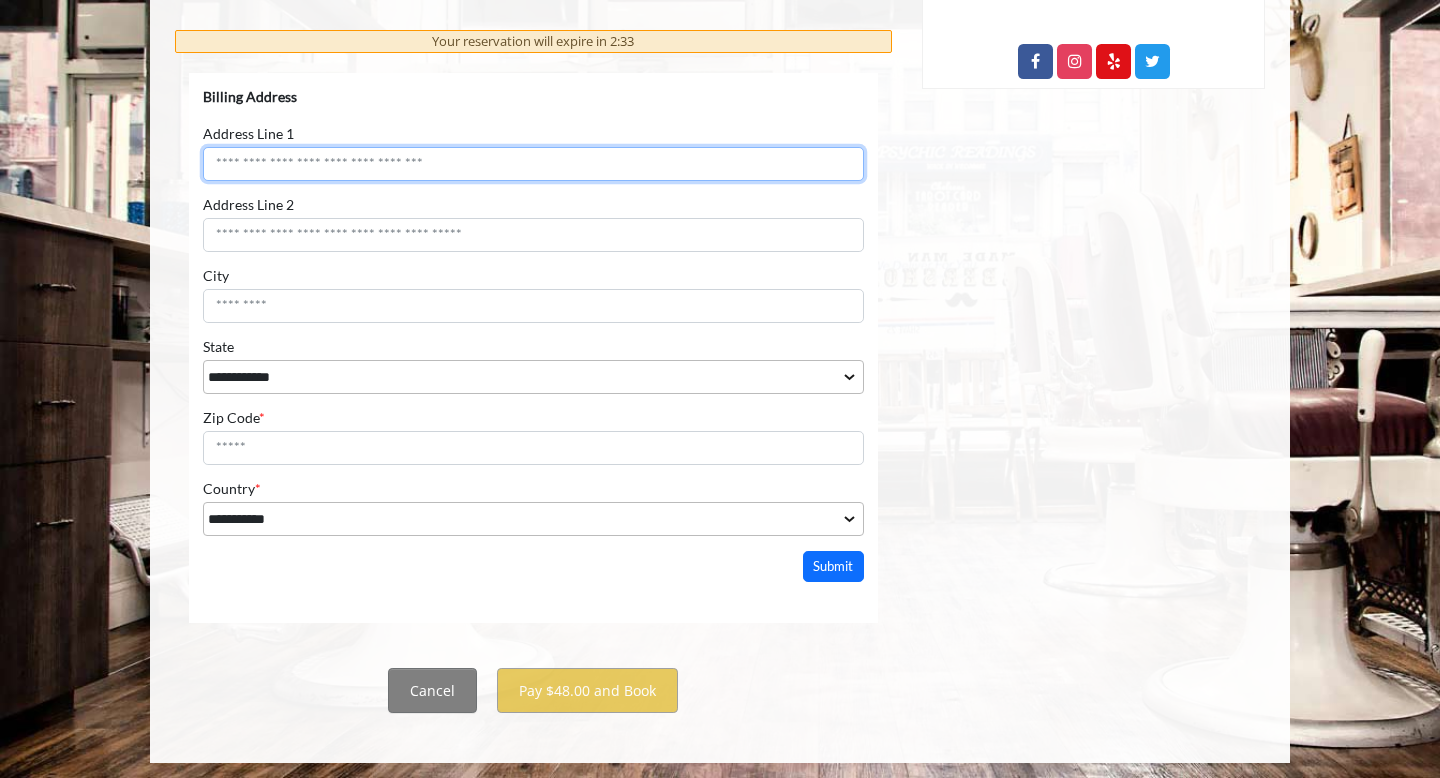 type on "*" 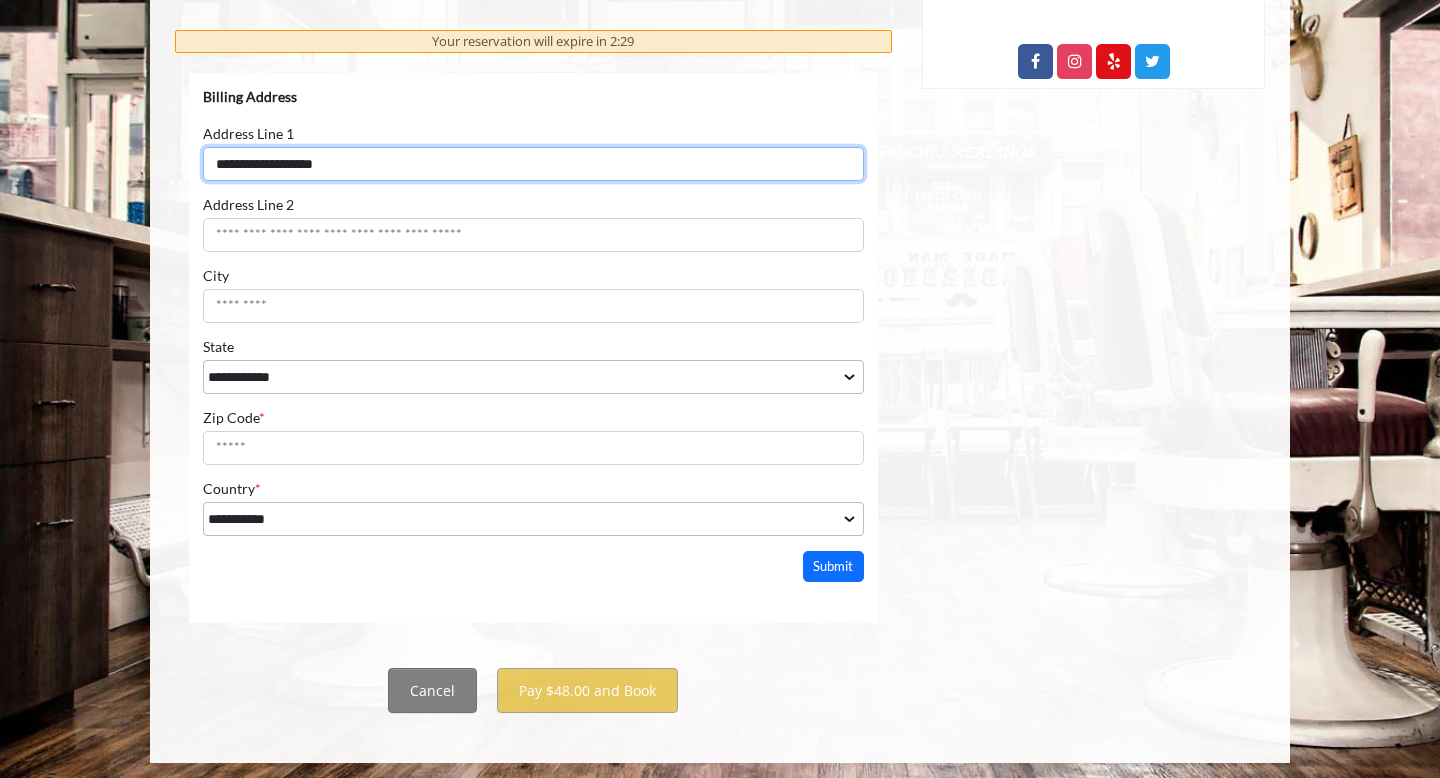 type on "**********" 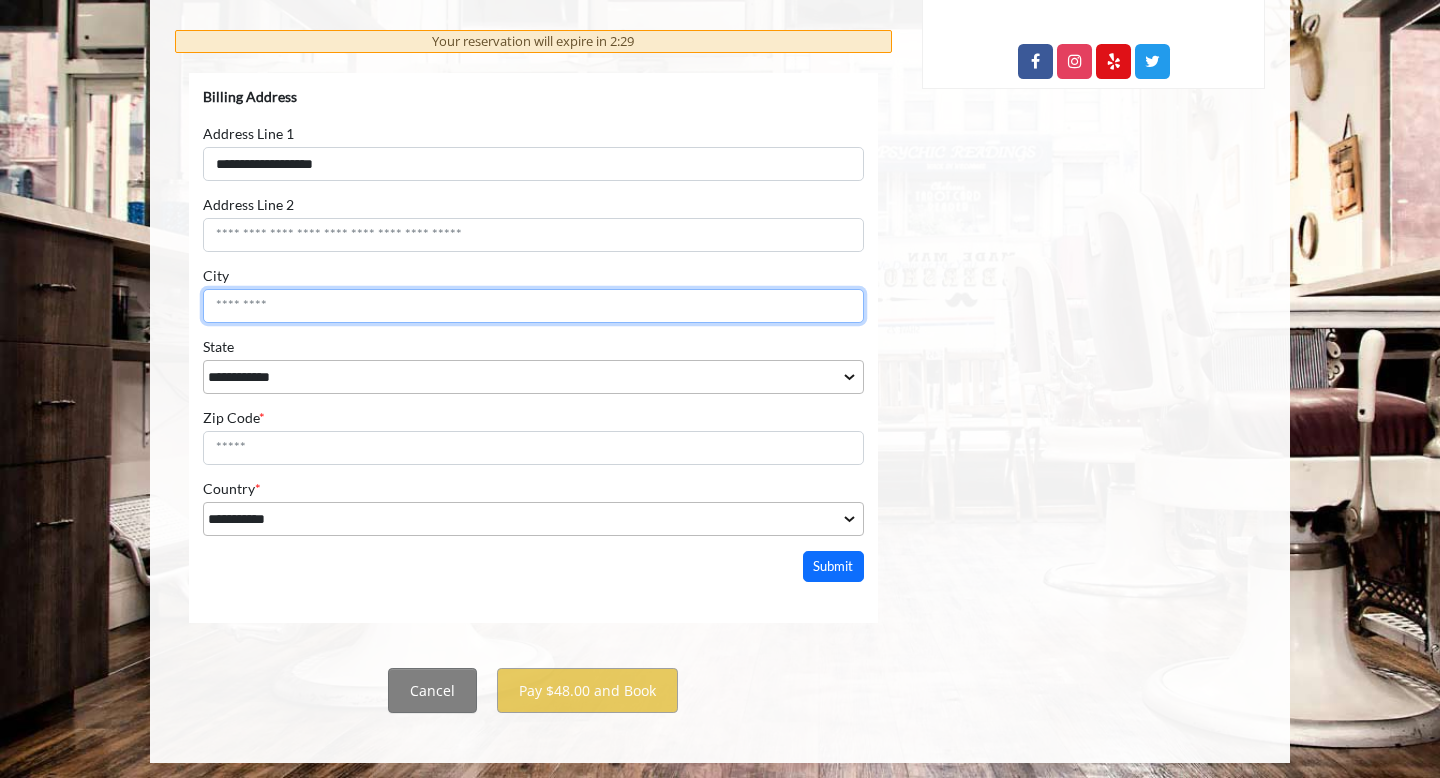 click on "City" at bounding box center (533, 306) 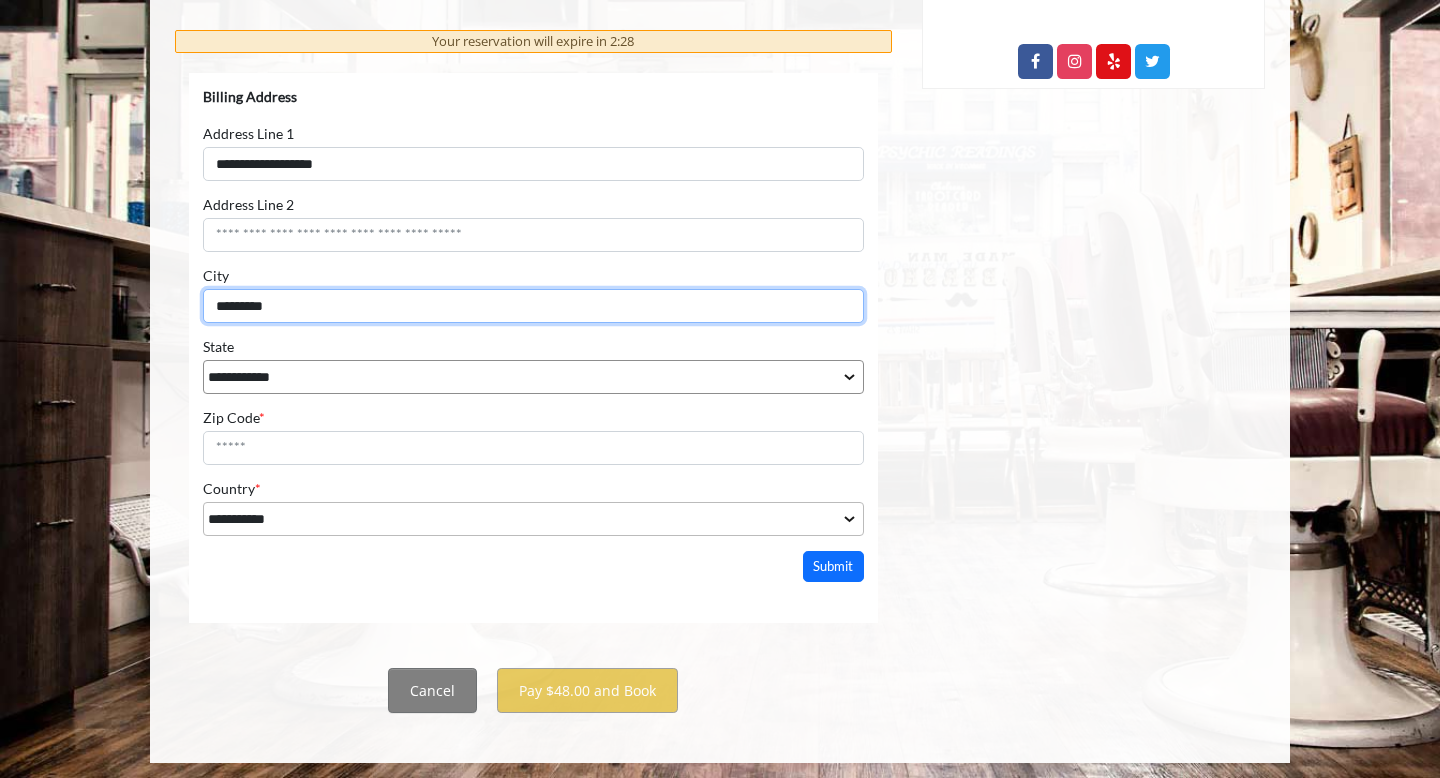 type on "*********" 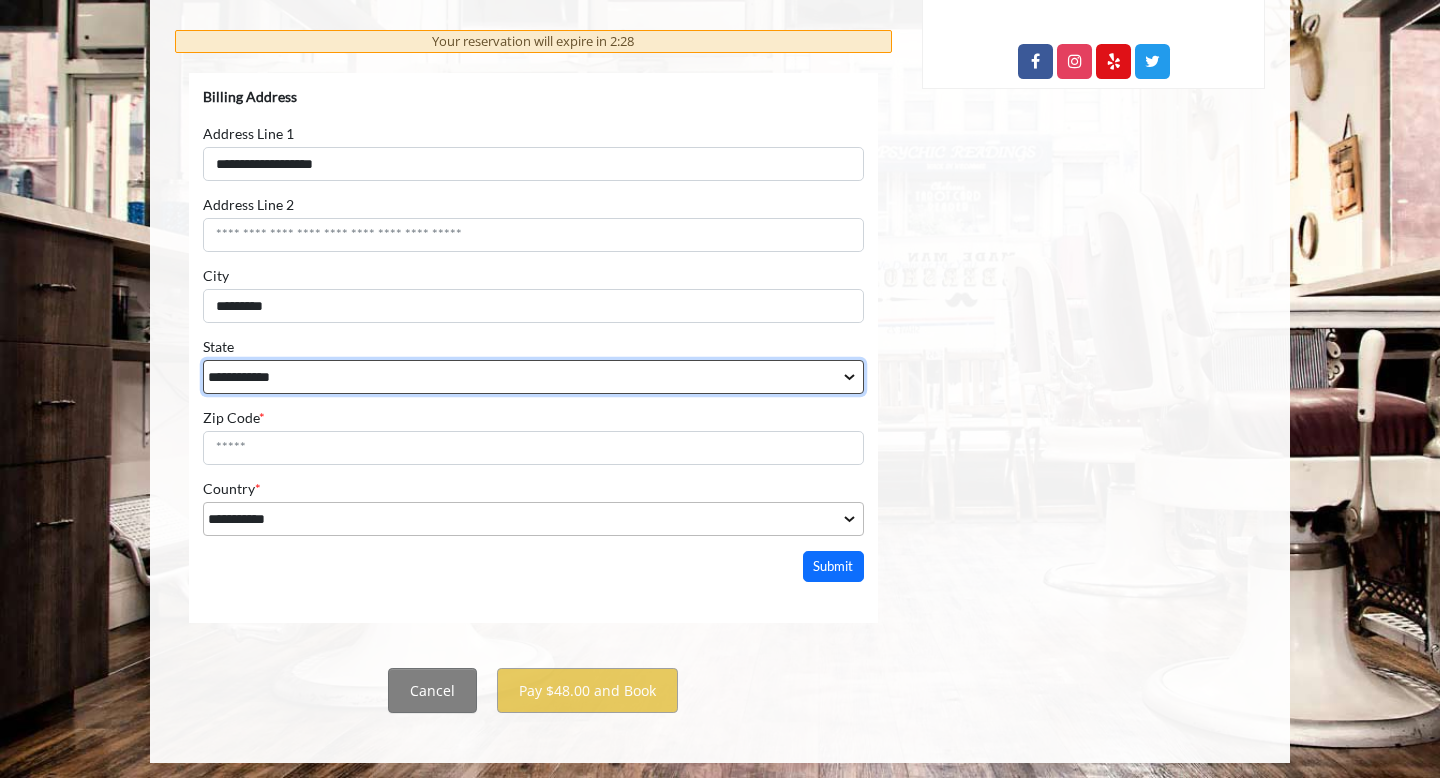 click on "**********" at bounding box center (533, 377) 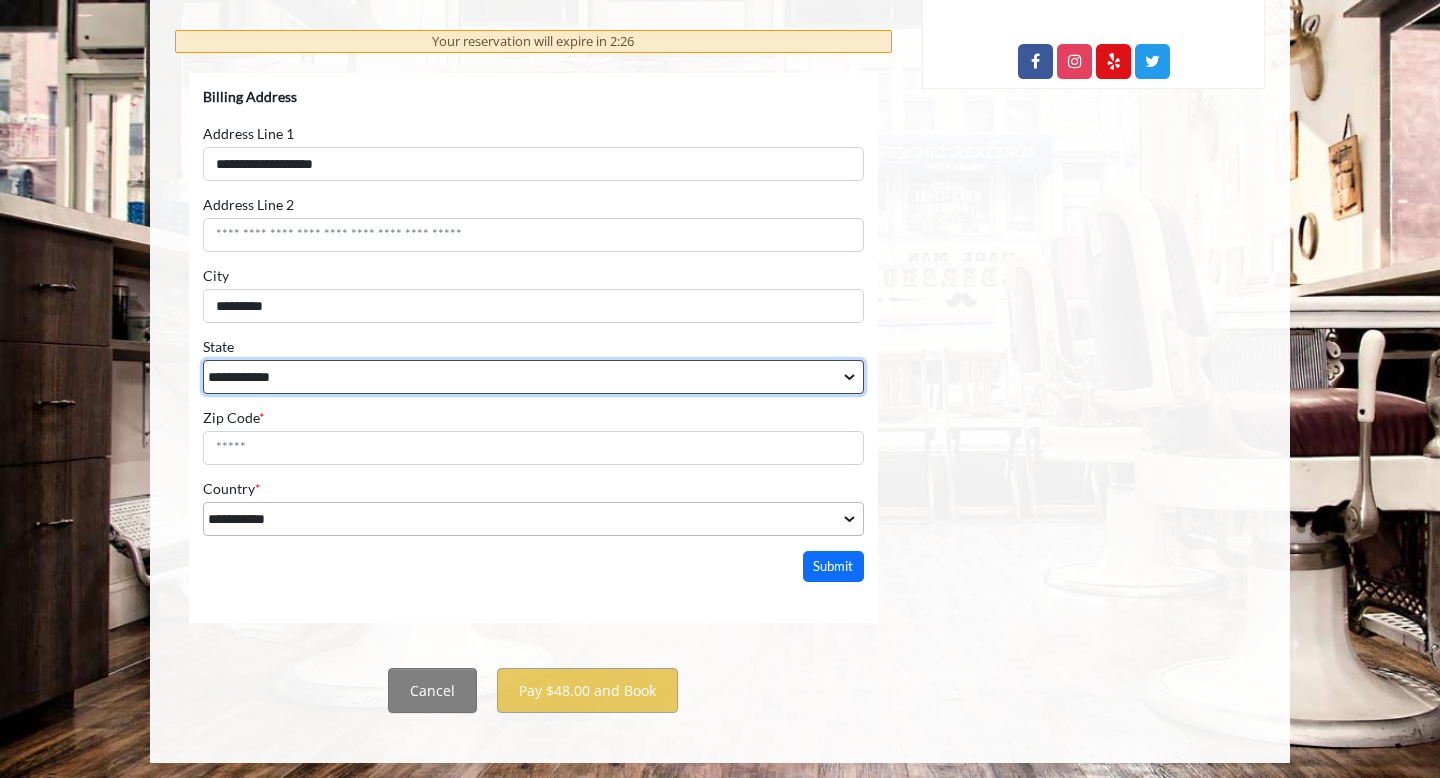 select on "**" 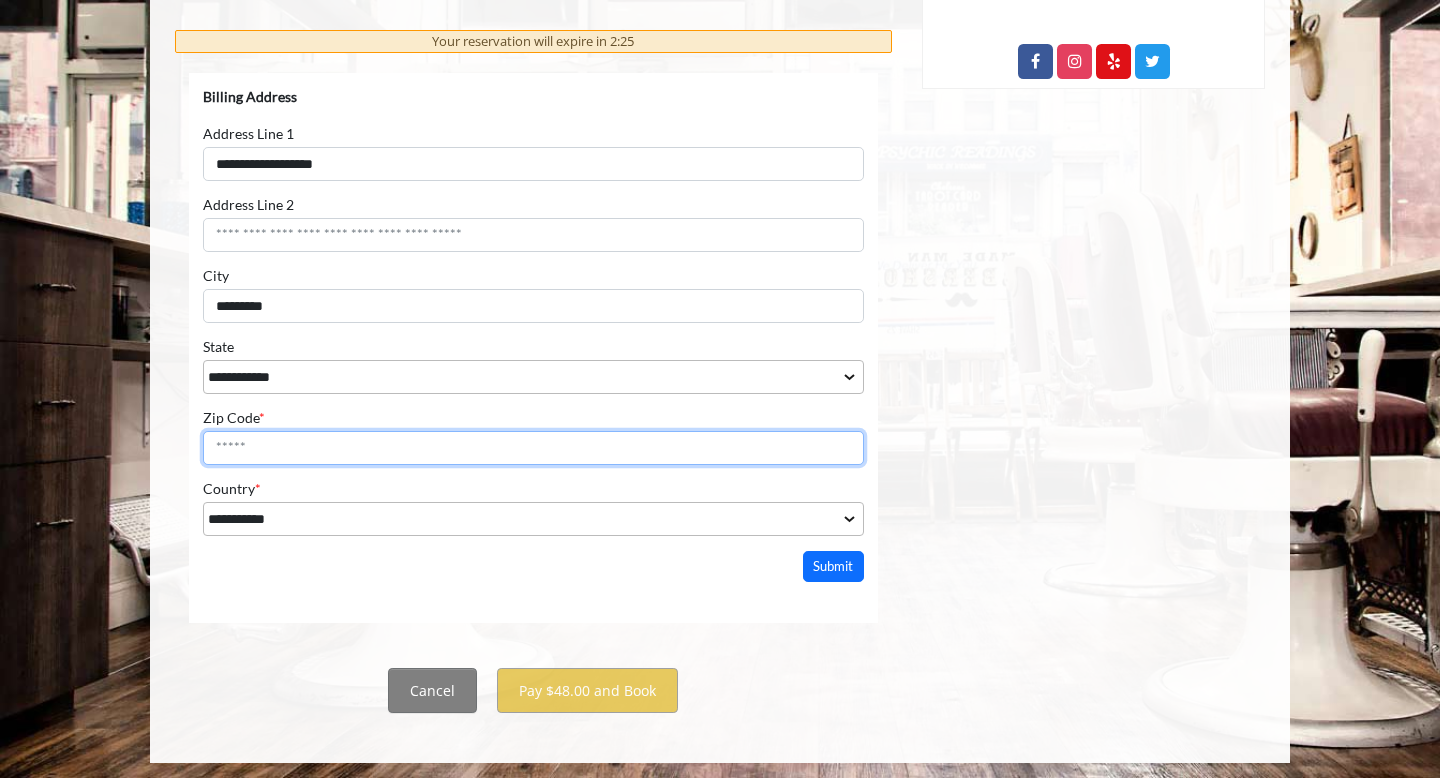 click on "Zip Code  *" at bounding box center (533, 448) 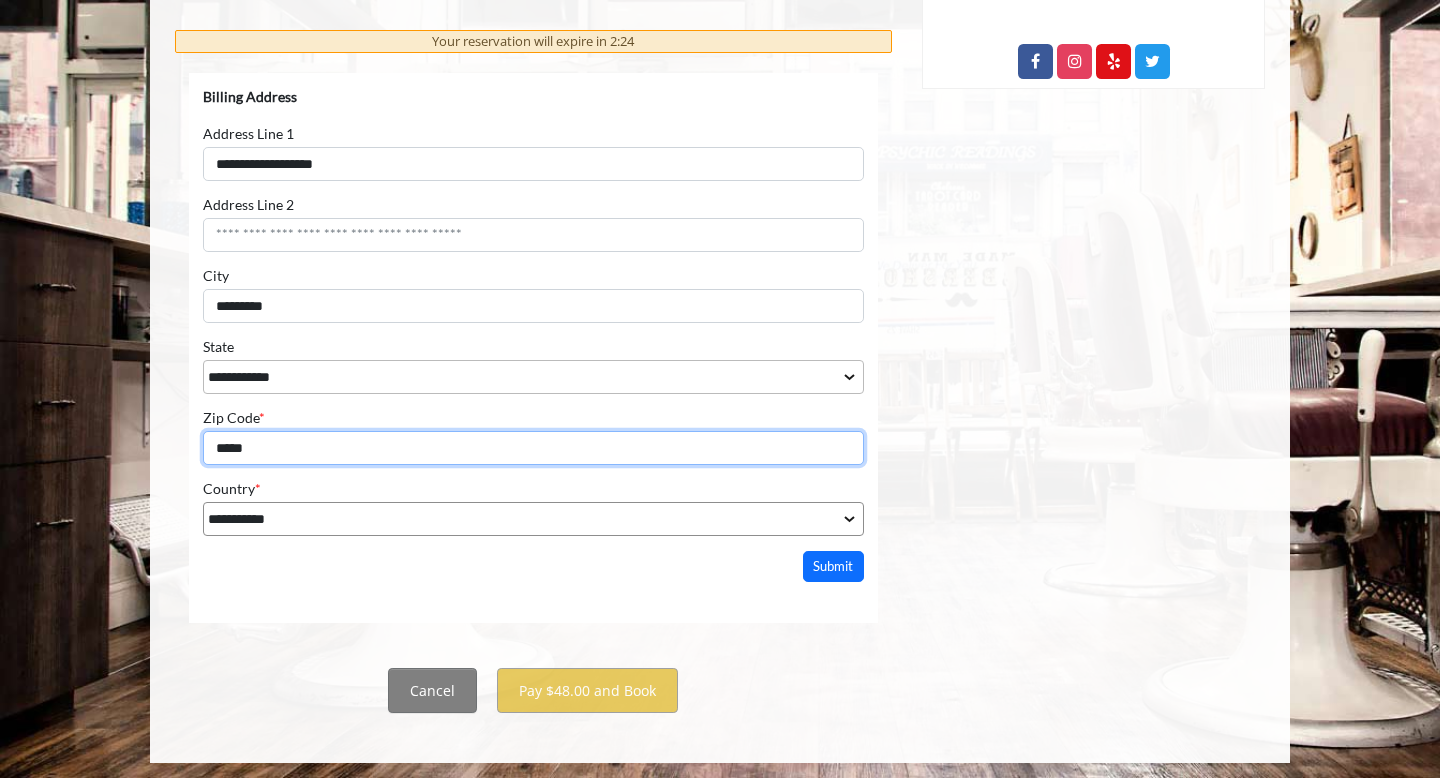 type on "*****" 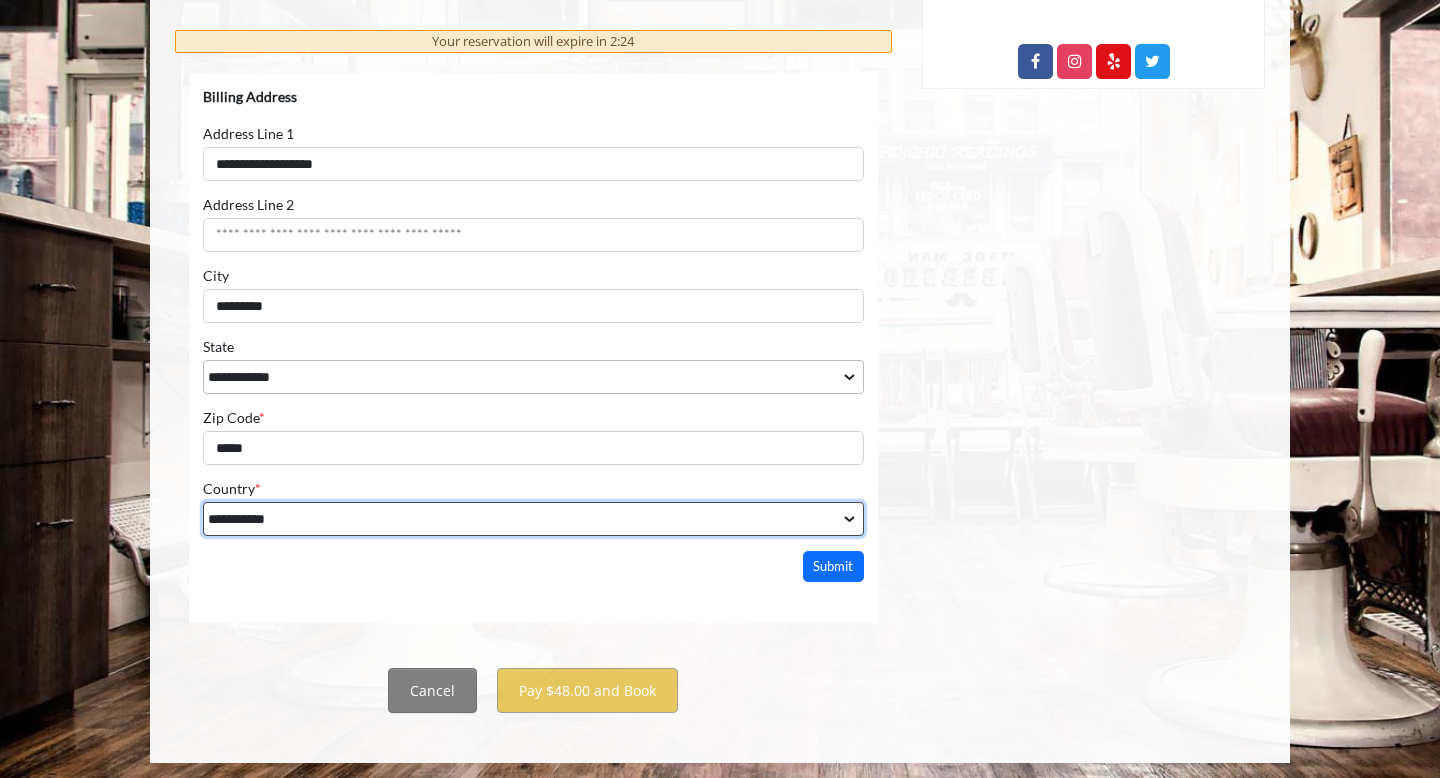 click on "**********" at bounding box center (533, 519) 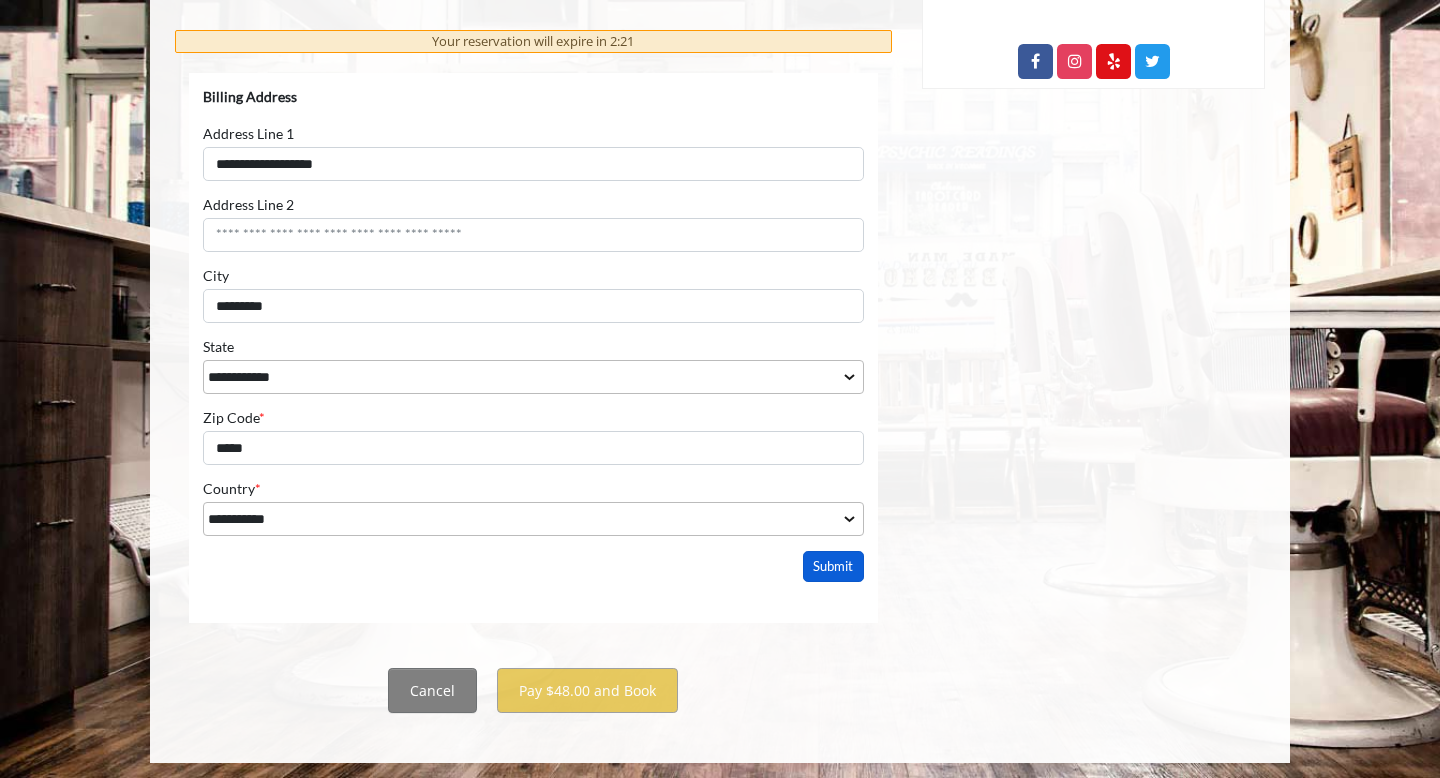 click on "Submit" at bounding box center [834, 566] 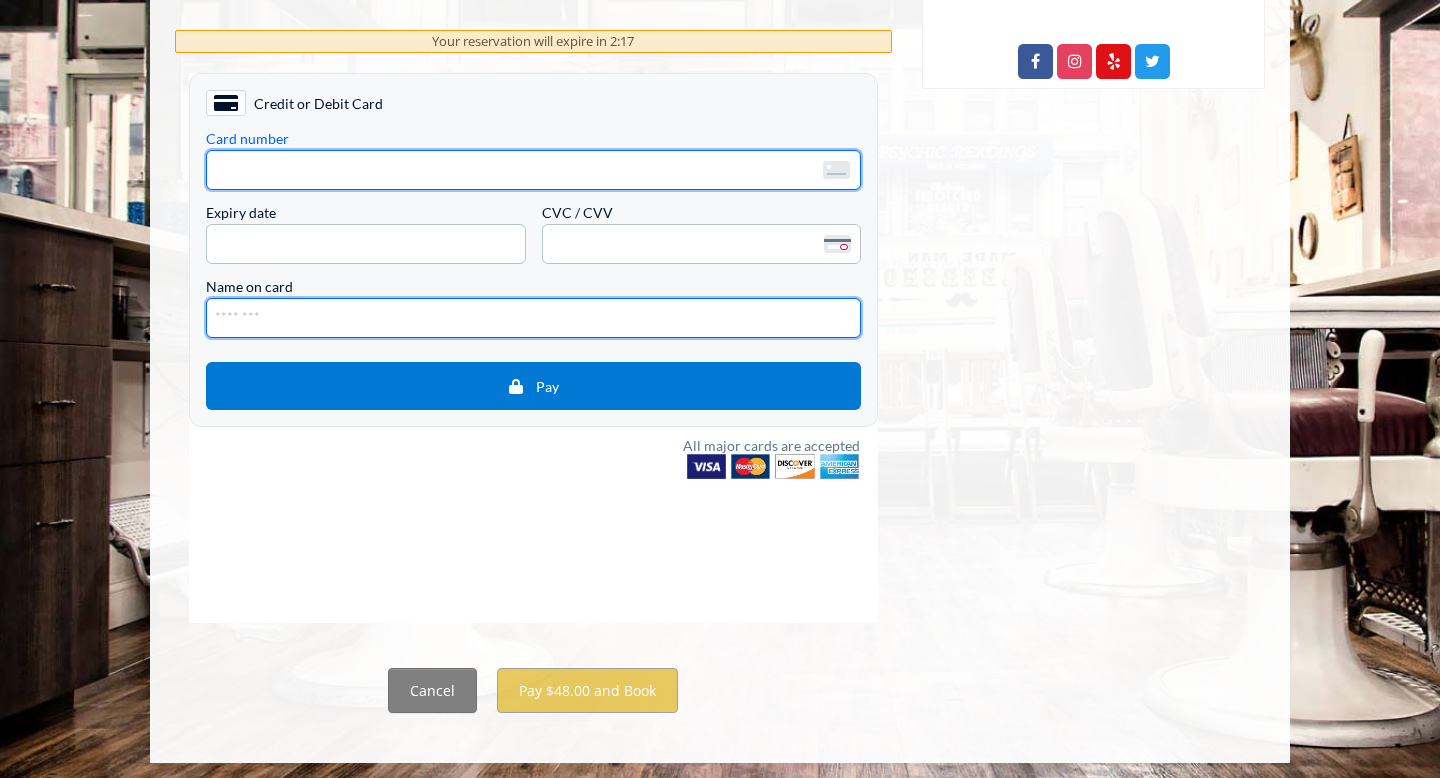 type on "**********" 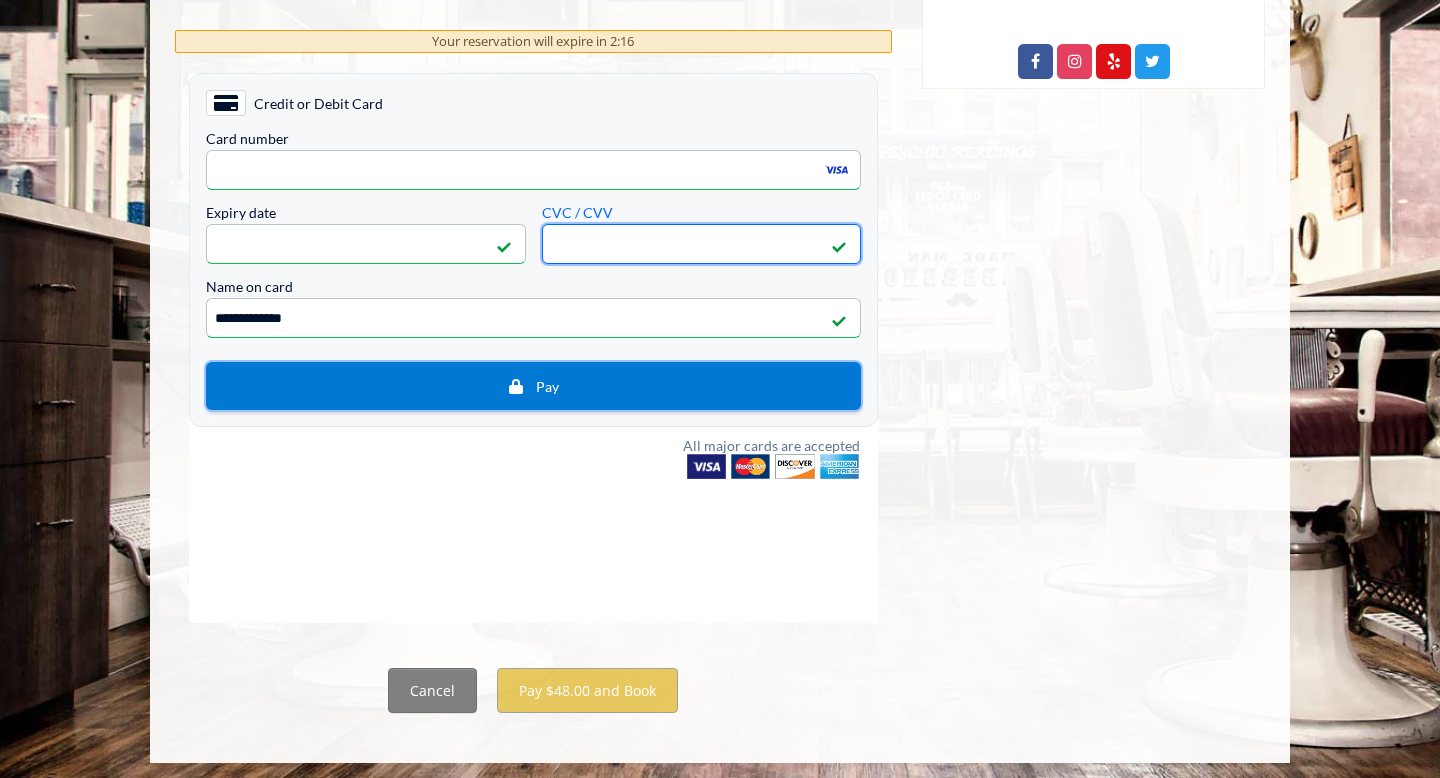 click on "Pay" at bounding box center (533, 386) 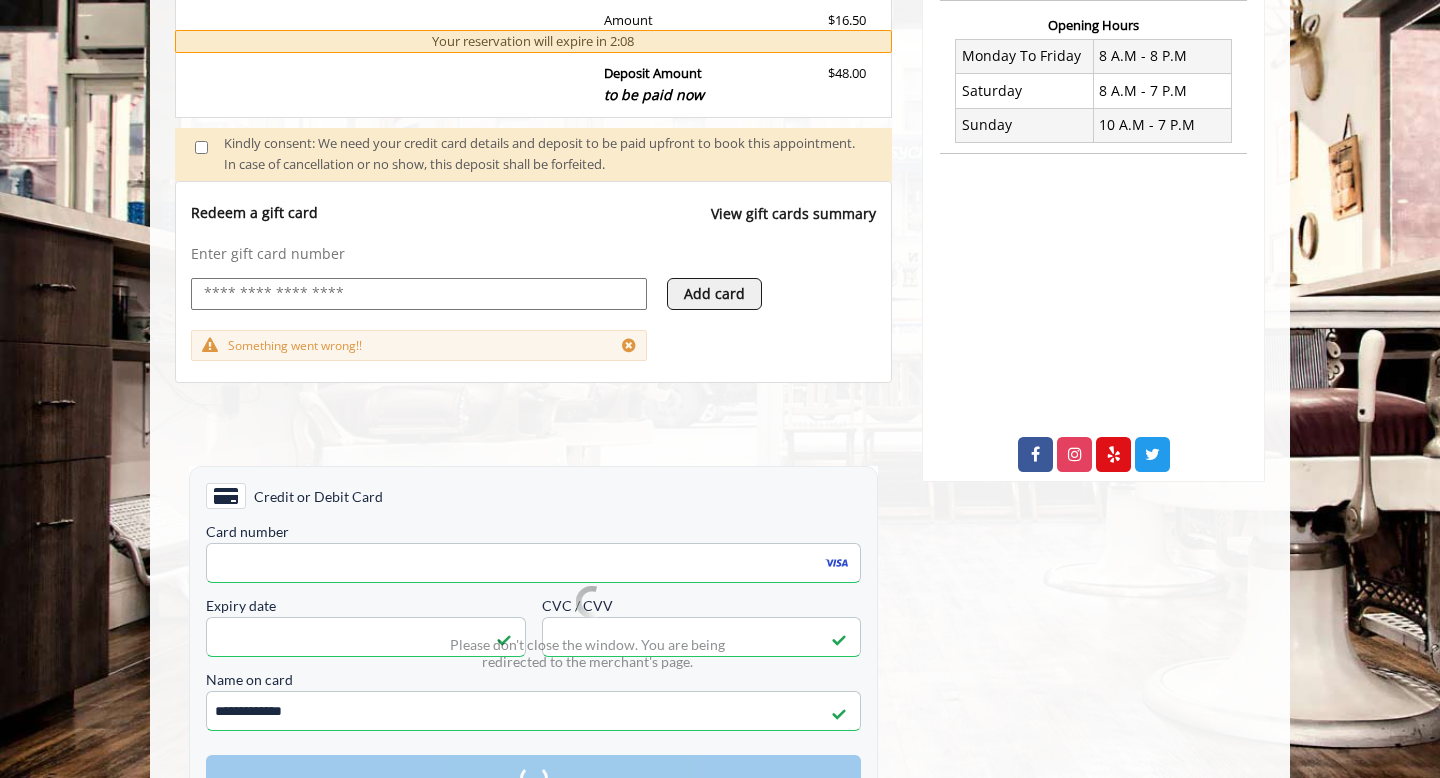 scroll, scrollTop: 1159, scrollLeft: 0, axis: vertical 